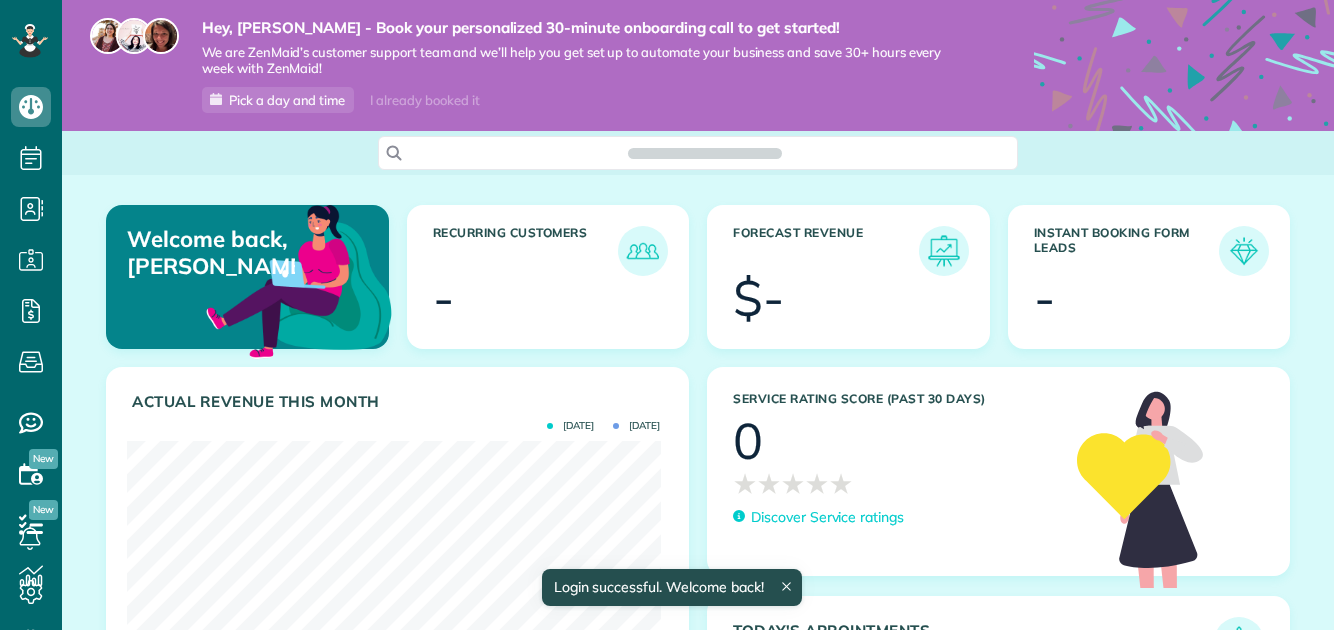 scroll, scrollTop: 0, scrollLeft: 0, axis: both 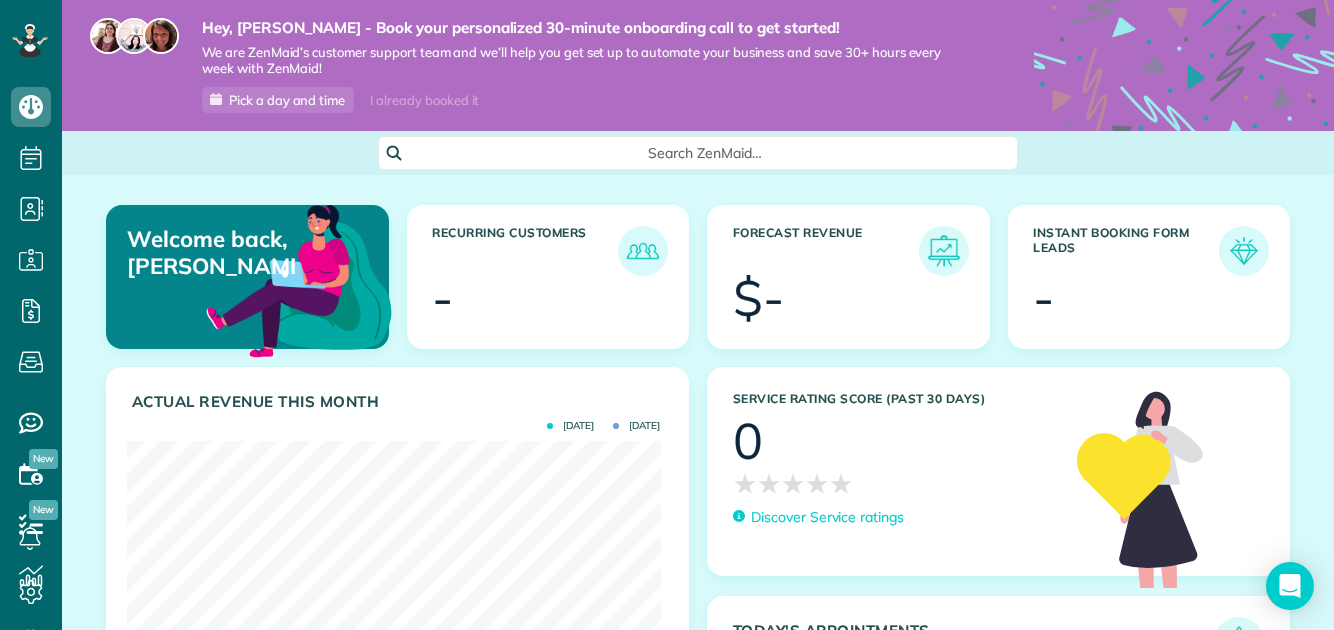 click on "I already booked it" at bounding box center (424, 100) 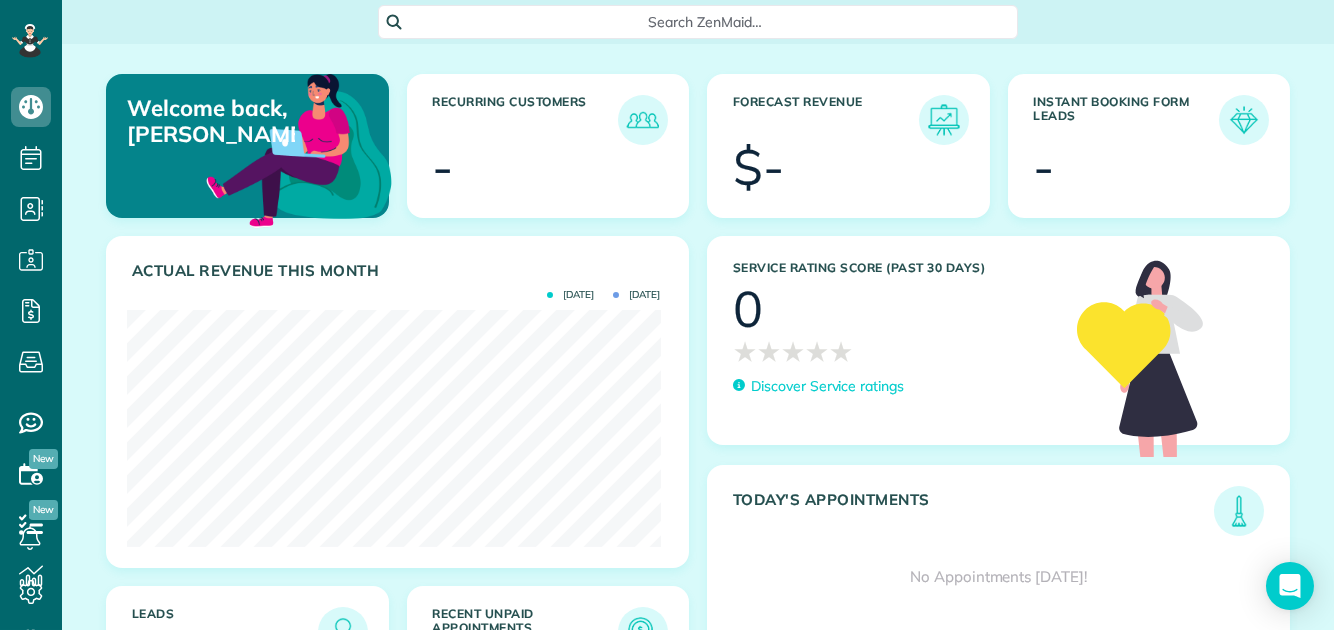 scroll, scrollTop: 180, scrollLeft: 0, axis: vertical 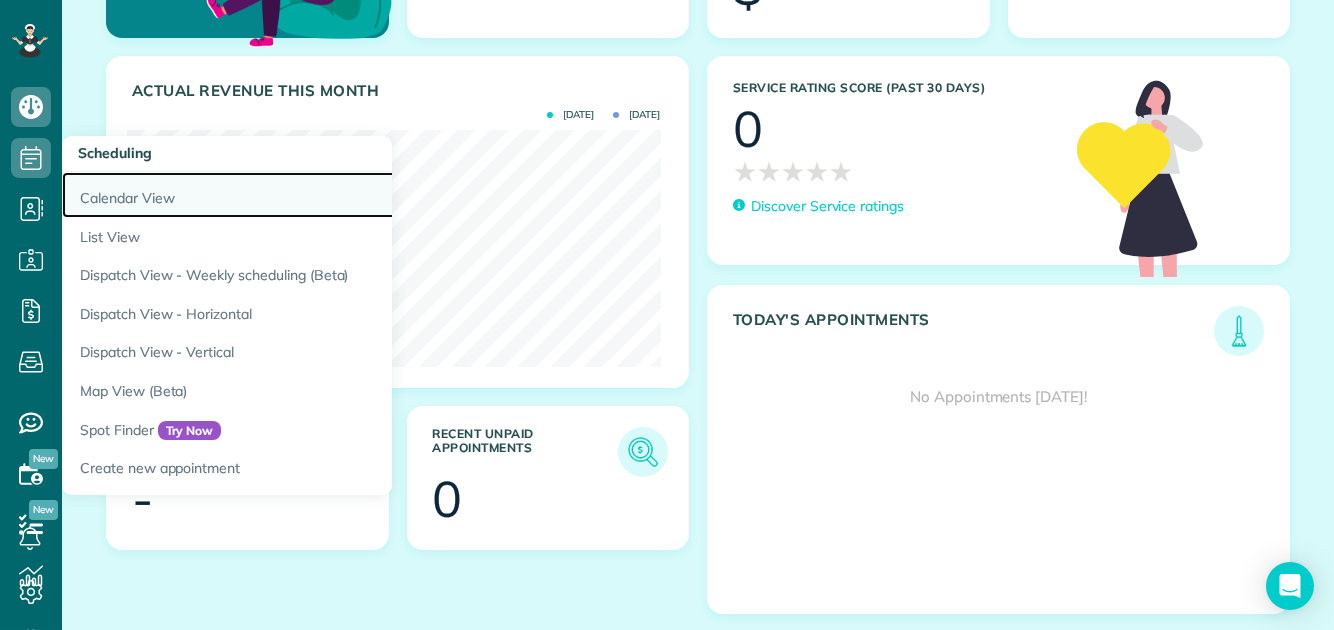 click on "Calendar View" at bounding box center (312, 195) 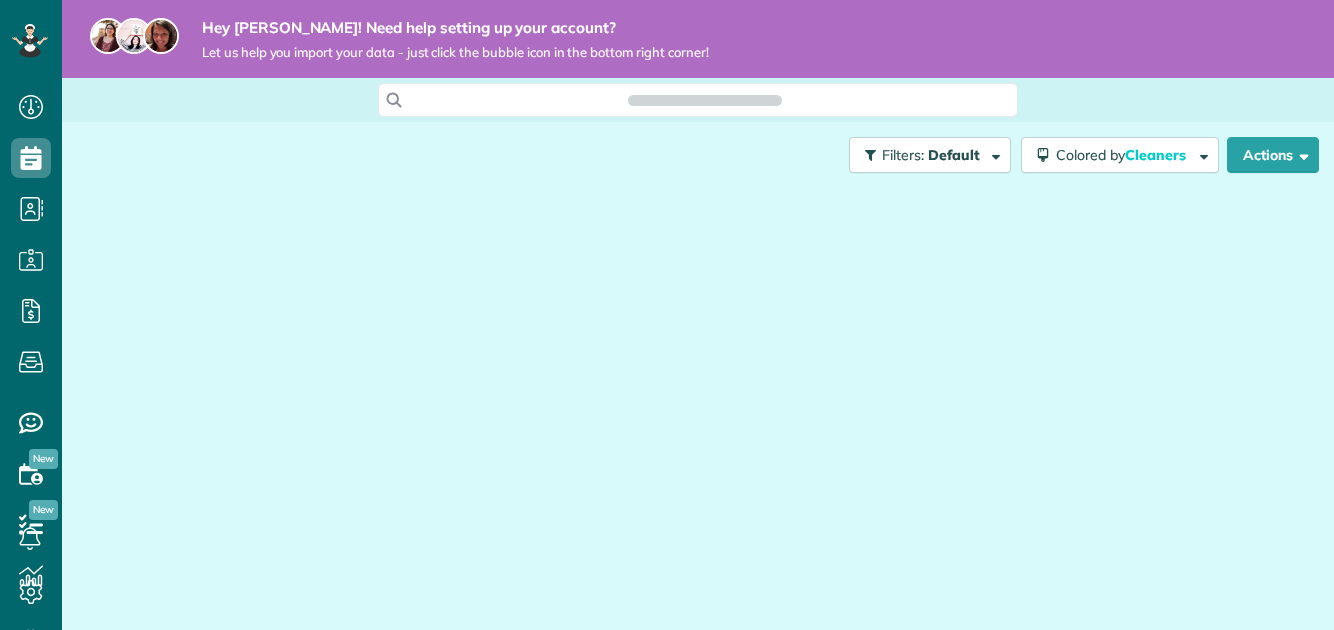 scroll, scrollTop: 0, scrollLeft: 0, axis: both 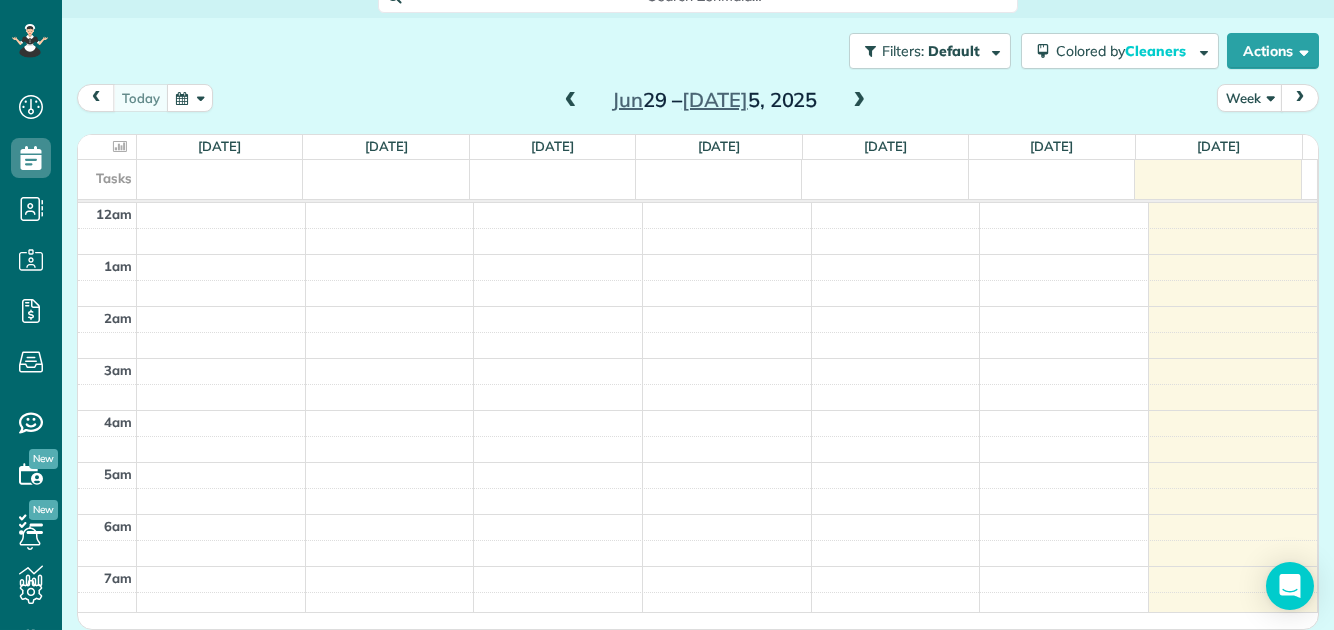 click at bounding box center (190, 97) 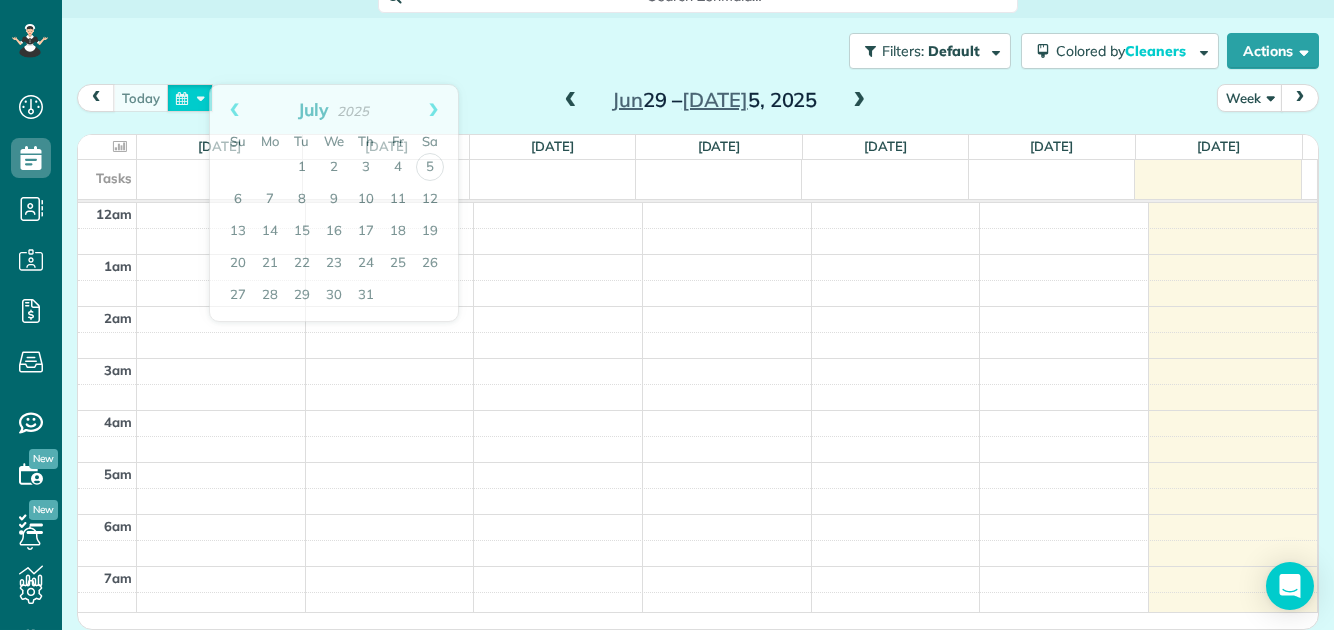 click at bounding box center [190, 97] 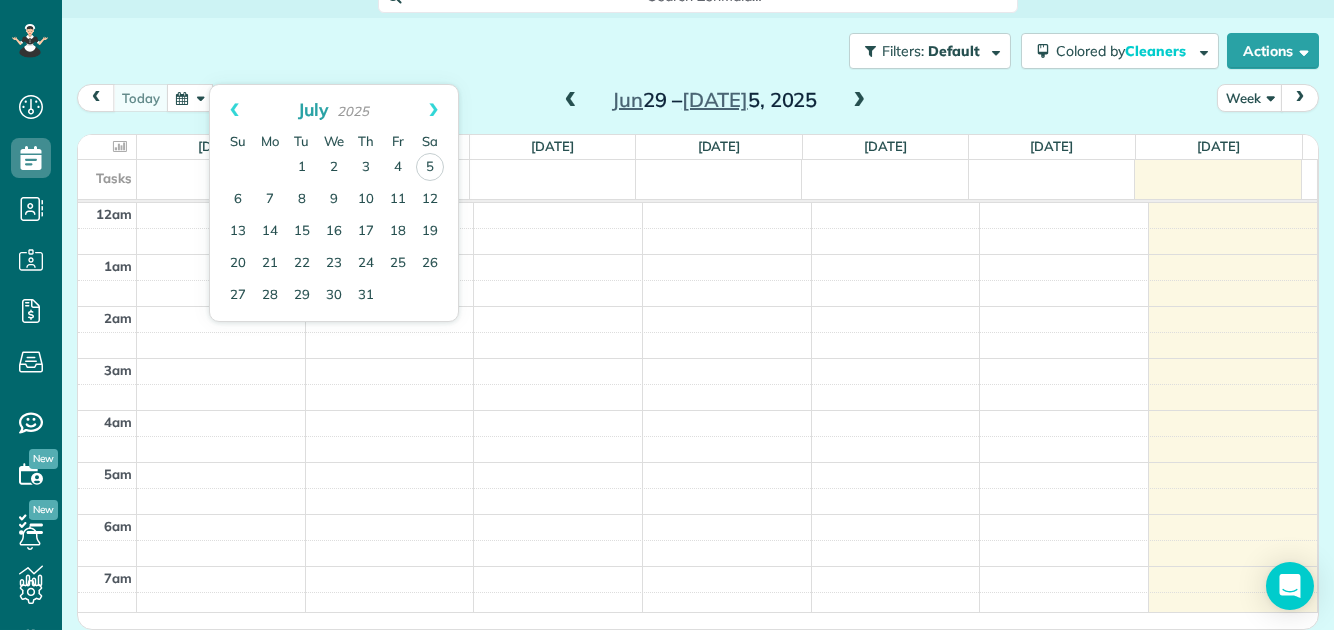click on "Filters:   Default
Colored by  Cleaners
Color by Cleaner
Color by Team
Color by Status
Color by Recurrence
Color by Paid/Unpaid
Filters  Default
Schedule Changes
Actions
Create Appointment
Create Task
Clock In/Out
Send Work Orders
Print Route Sheets
Today's Emails/Texts
View Metrics" at bounding box center [698, 51] 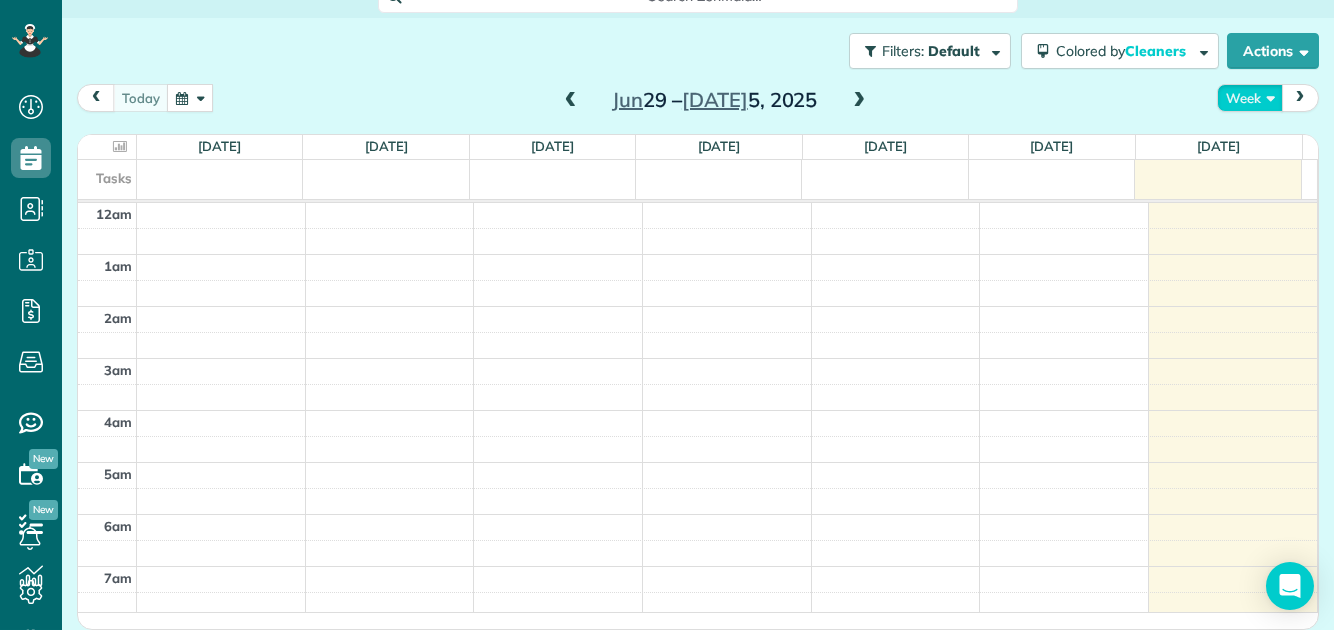 click on "Week" at bounding box center (1250, 97) 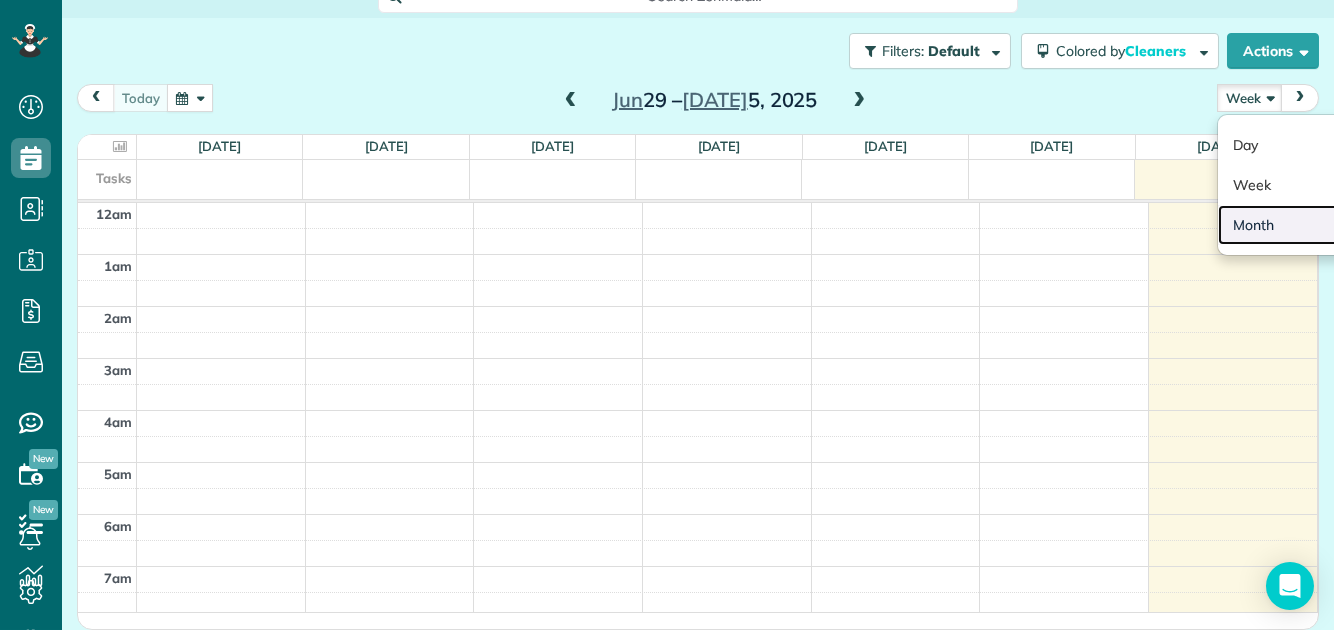 click on "Month" at bounding box center (1297, 225) 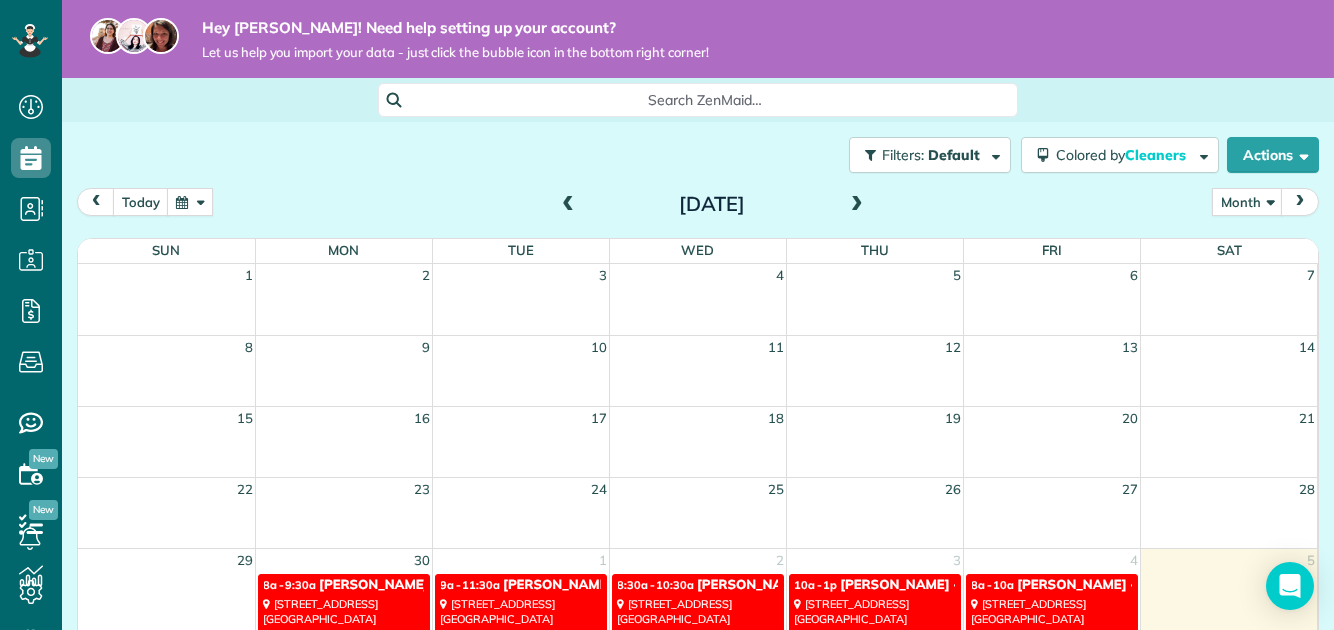 scroll, scrollTop: 104, scrollLeft: 0, axis: vertical 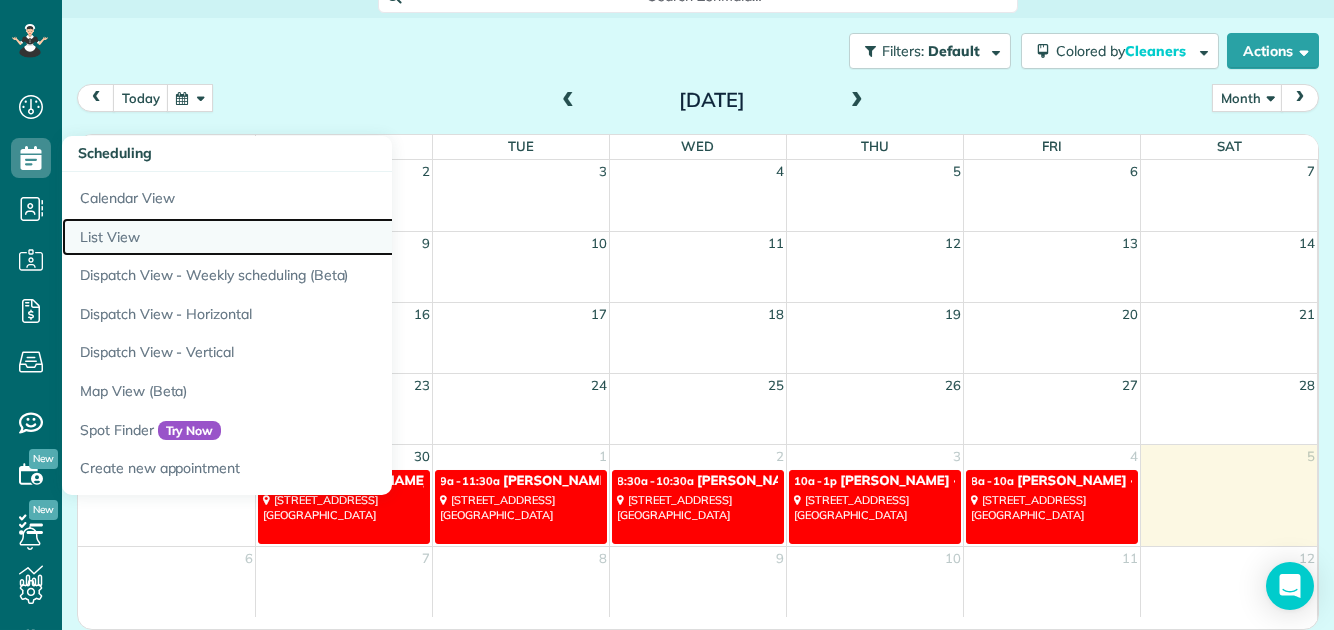 click on "List View" at bounding box center (312, 237) 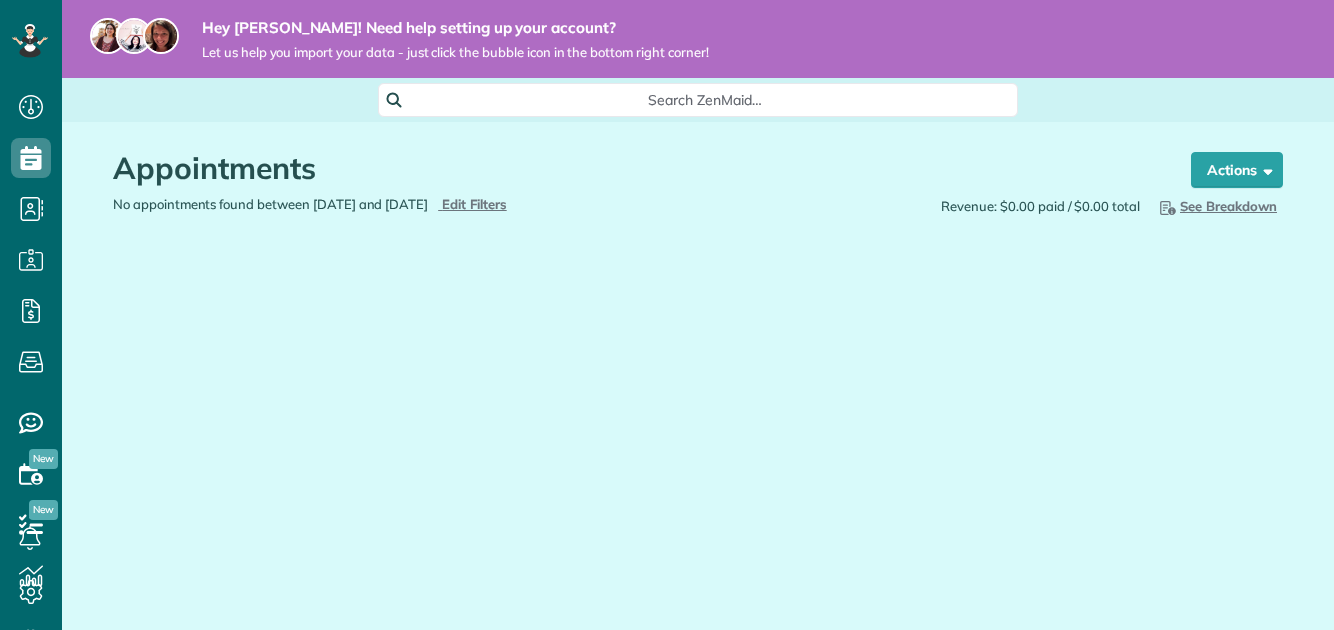 scroll, scrollTop: 0, scrollLeft: 0, axis: both 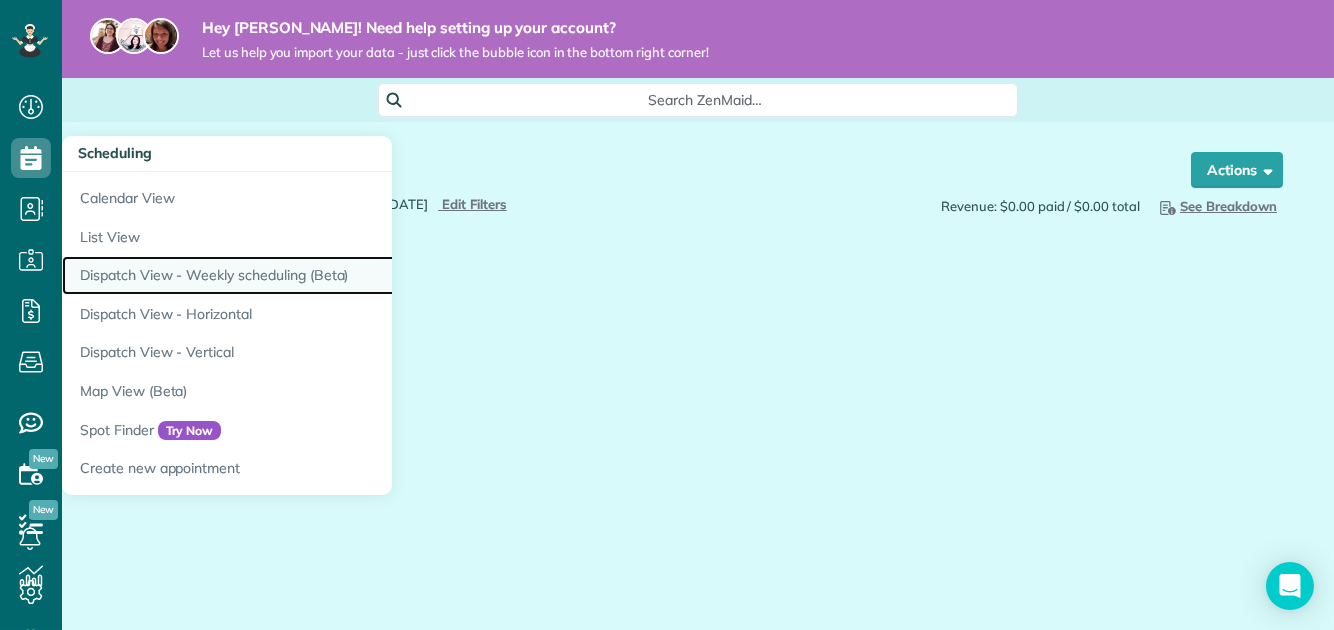 click on "Dispatch View - Weekly scheduling (Beta)" at bounding box center (312, 275) 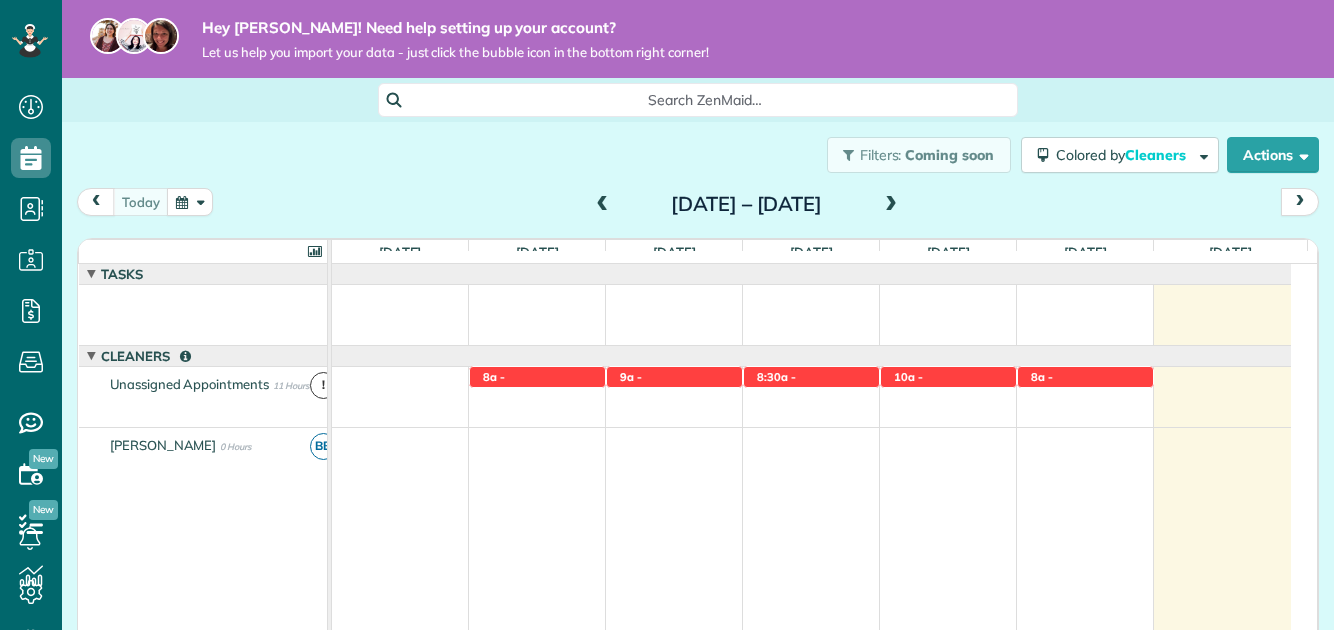 scroll, scrollTop: 0, scrollLeft: 0, axis: both 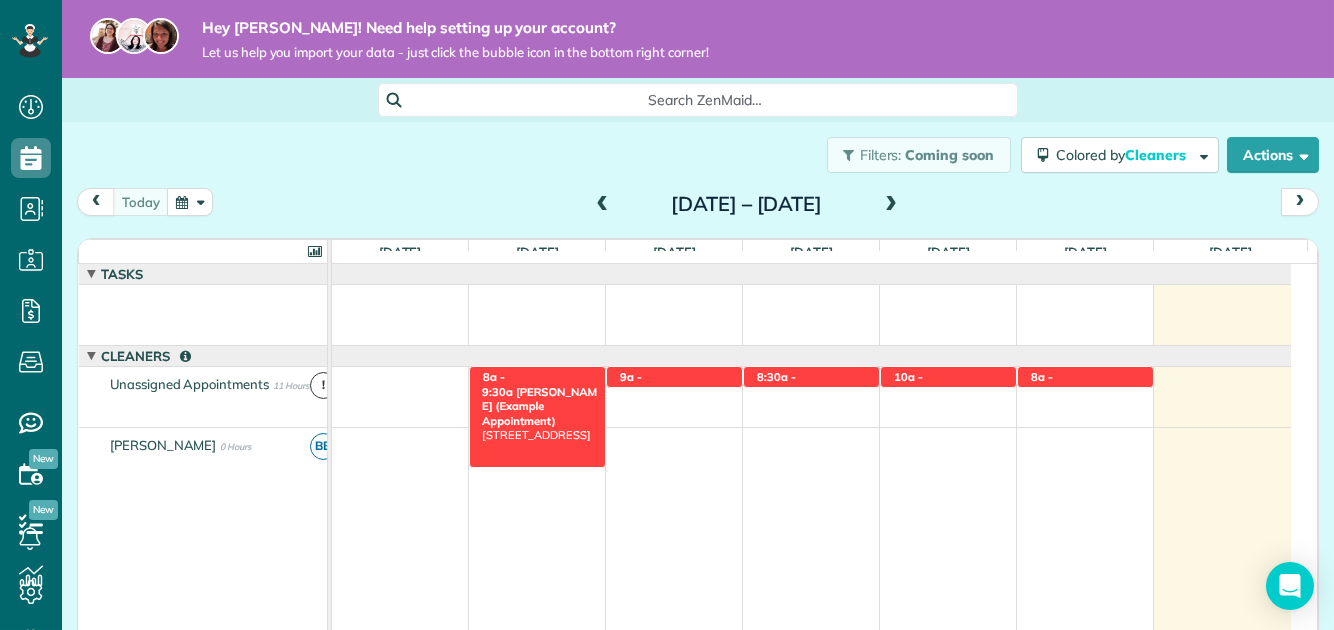 click on "8a - 9:30a" at bounding box center (498, 384) 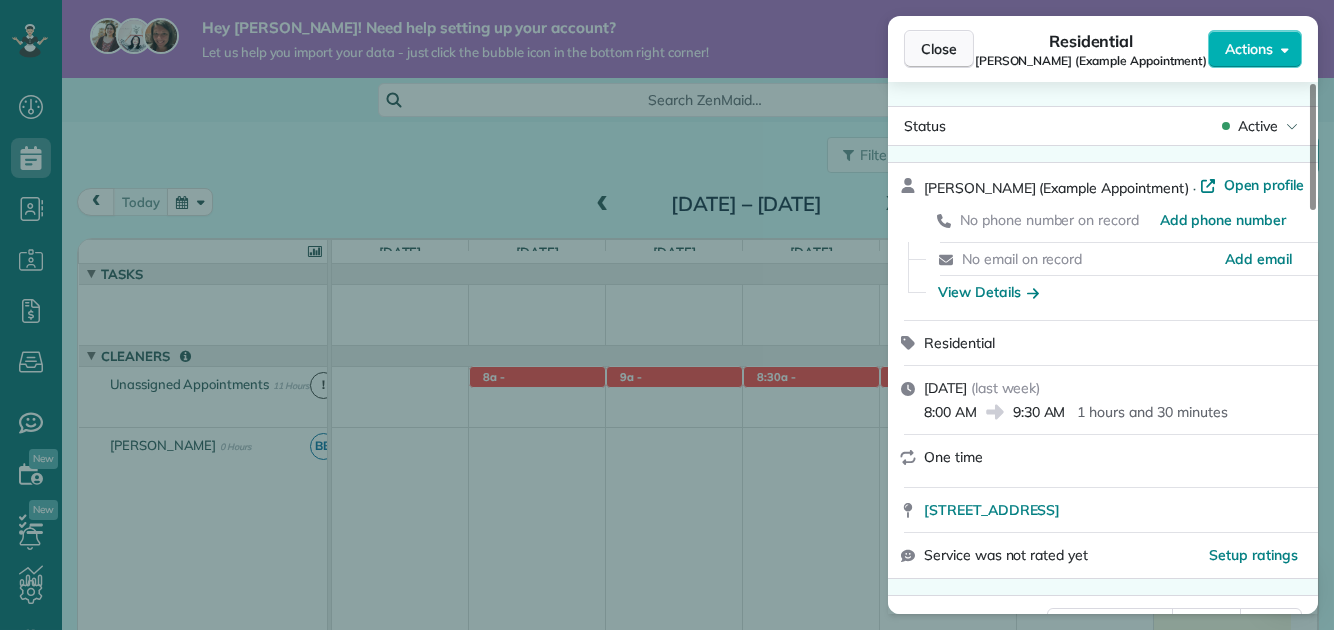 click on "Close" at bounding box center (939, 49) 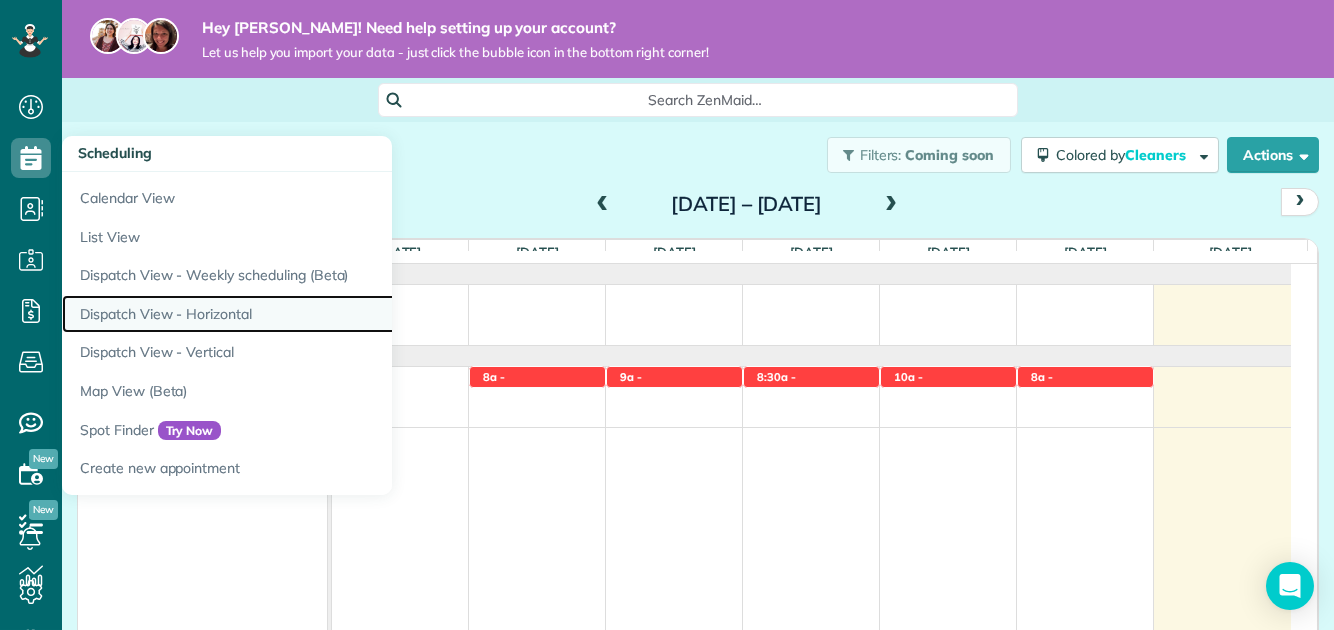 click on "Dispatch View - Horizontal" at bounding box center (312, 314) 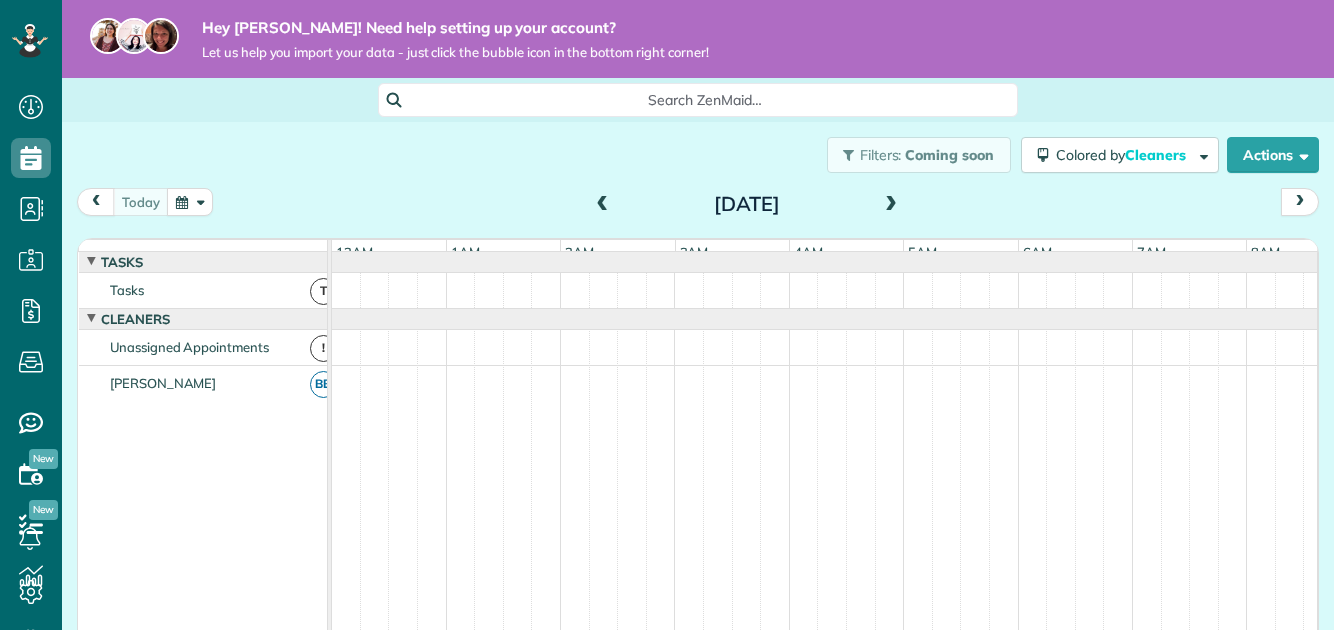 scroll, scrollTop: 0, scrollLeft: 0, axis: both 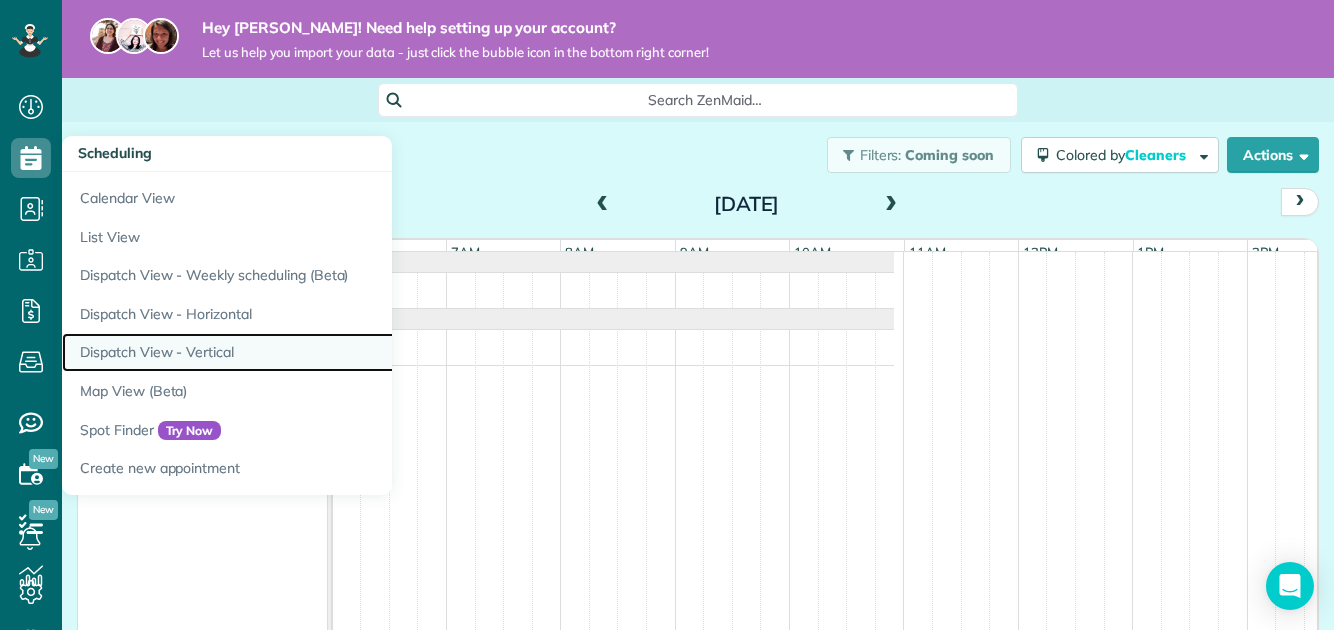 click on "Dispatch View - Vertical" at bounding box center [312, 352] 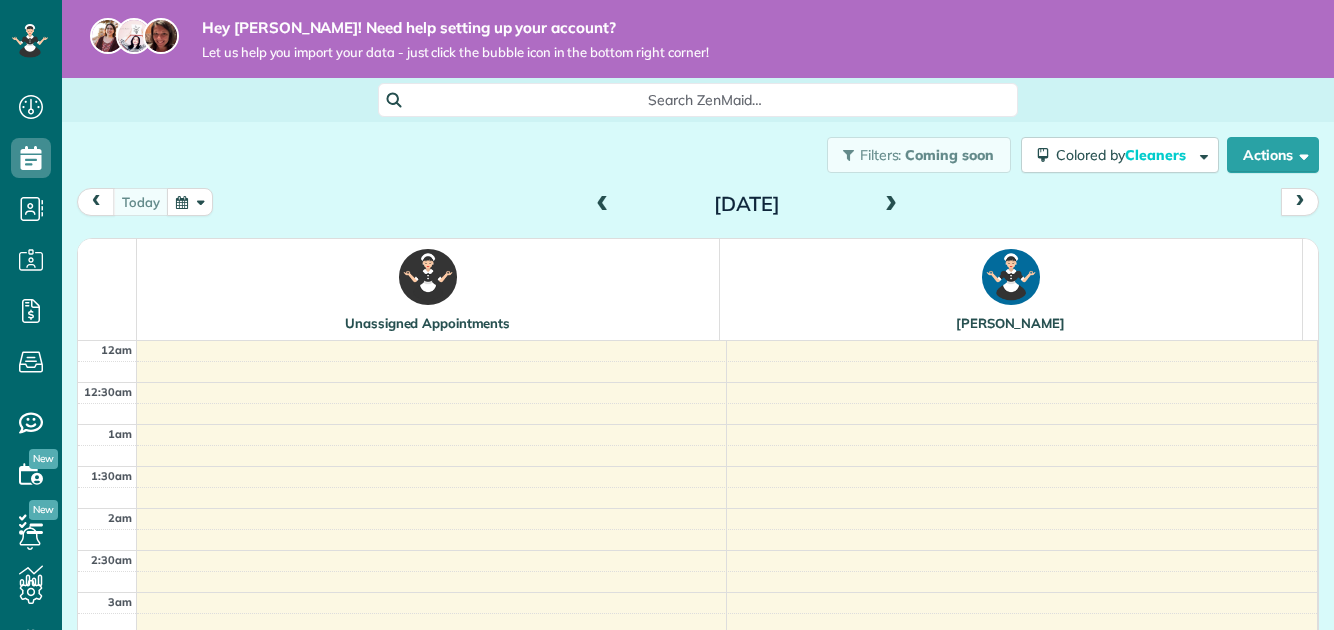 scroll, scrollTop: 0, scrollLeft: 0, axis: both 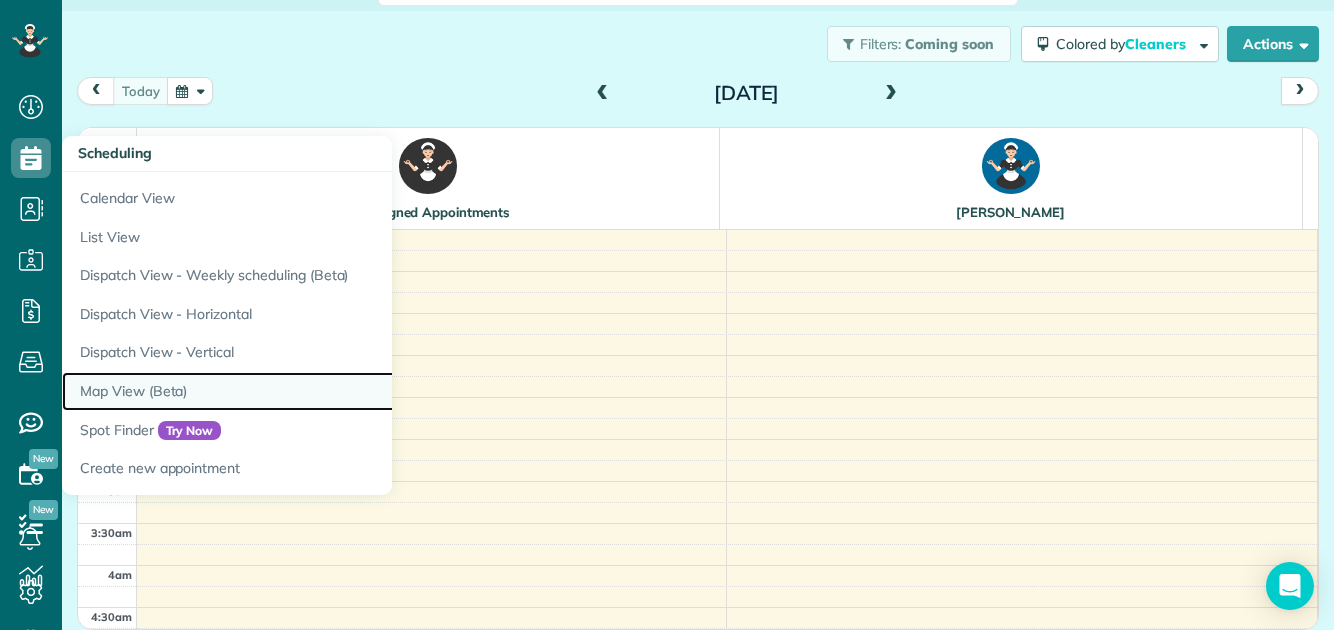 click on "Map View (Beta)" at bounding box center (312, 391) 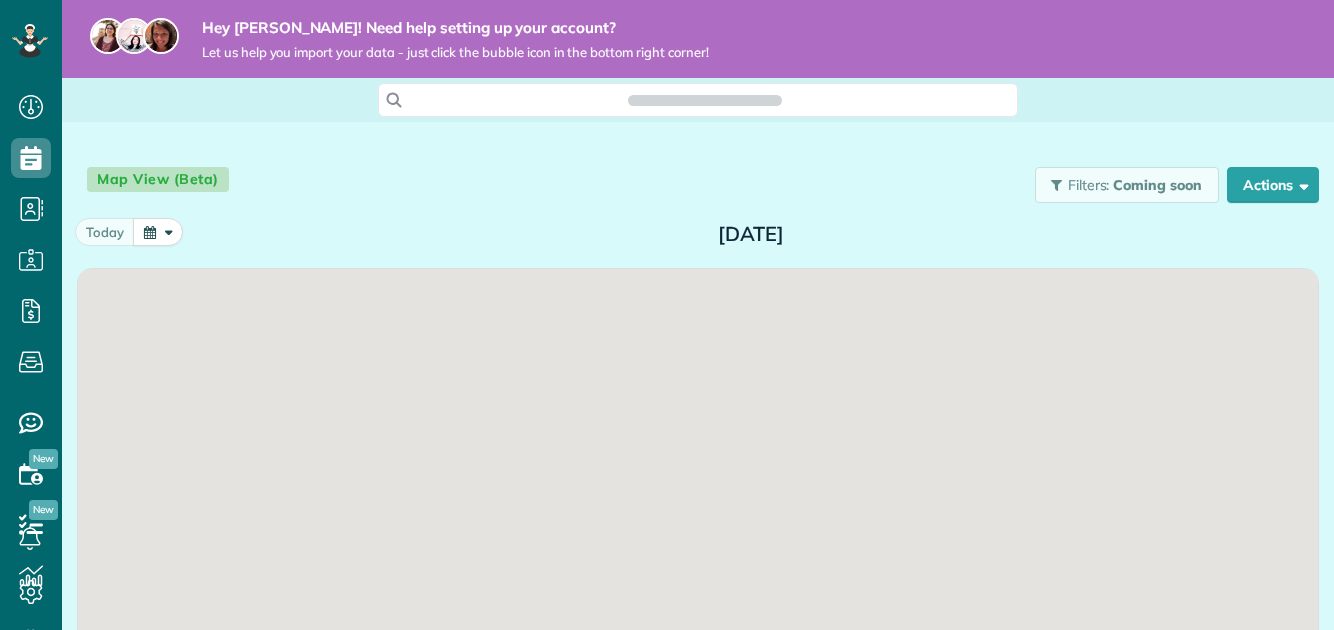 scroll, scrollTop: 0, scrollLeft: 0, axis: both 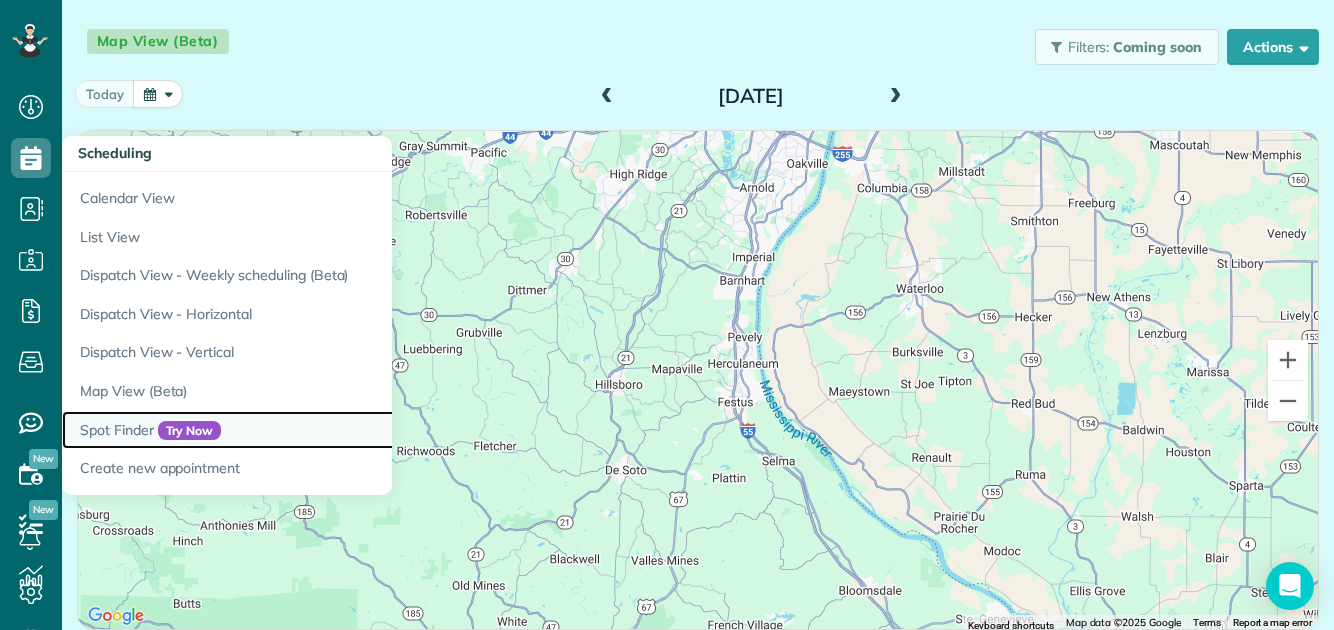 click on "Spot Finder
Try Now" at bounding box center [312, 430] 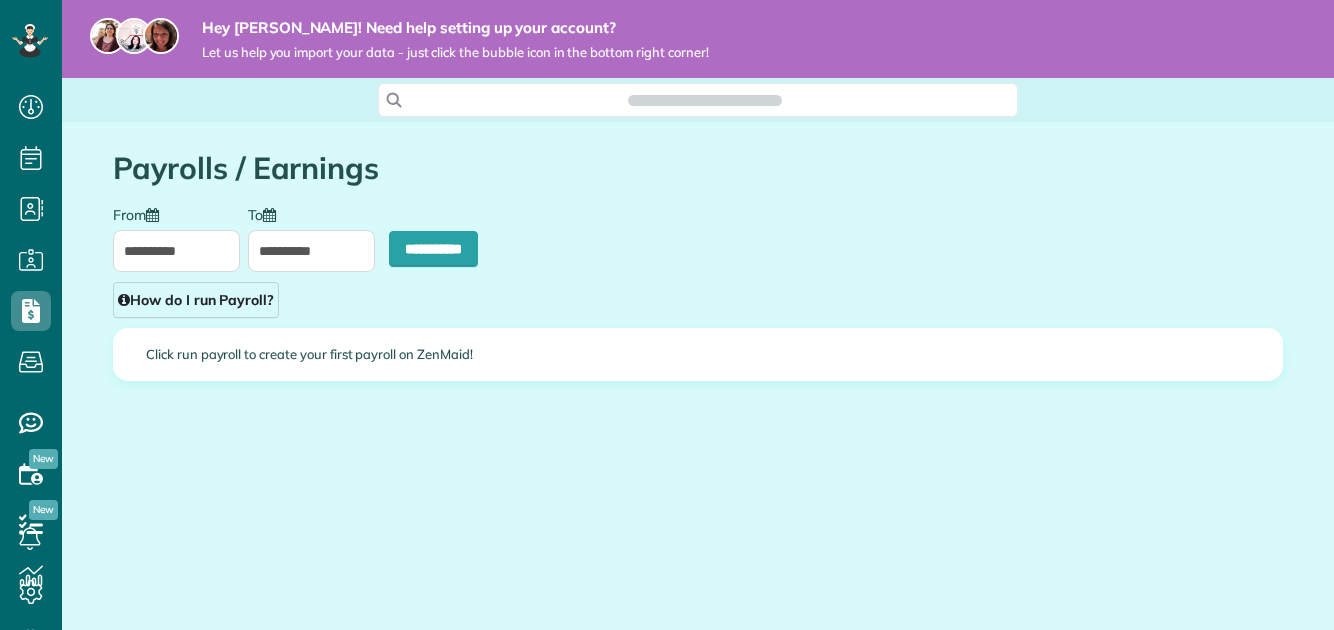 scroll, scrollTop: 0, scrollLeft: 0, axis: both 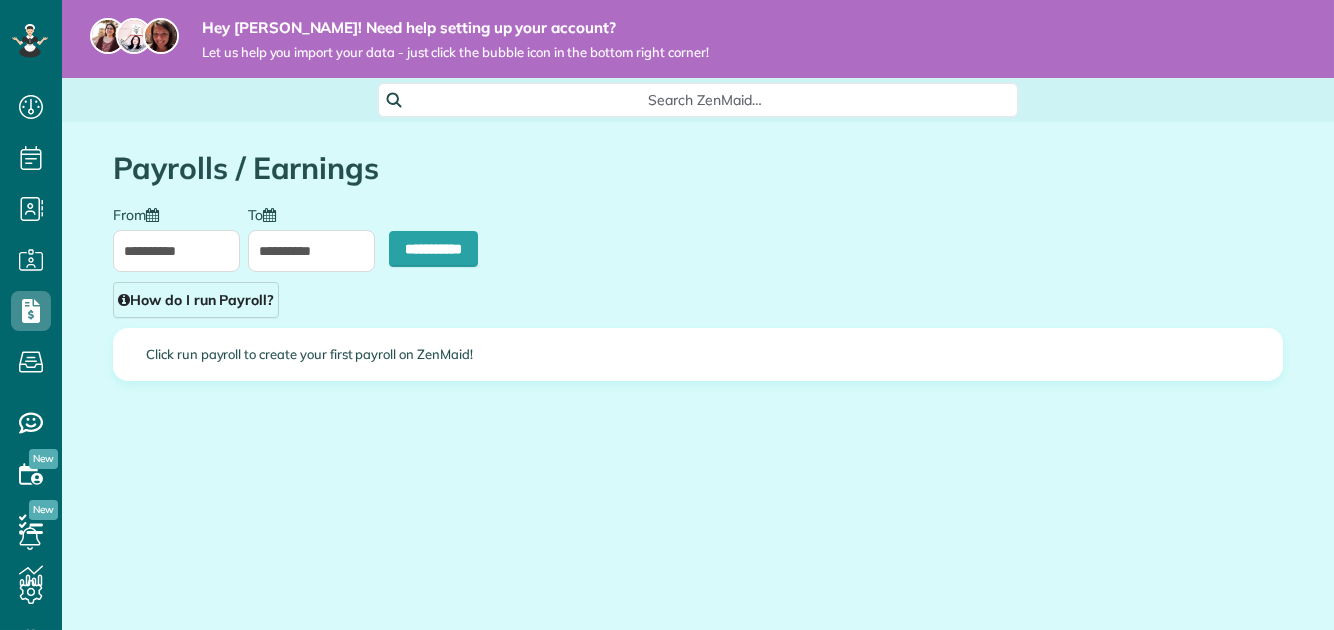 type on "**********" 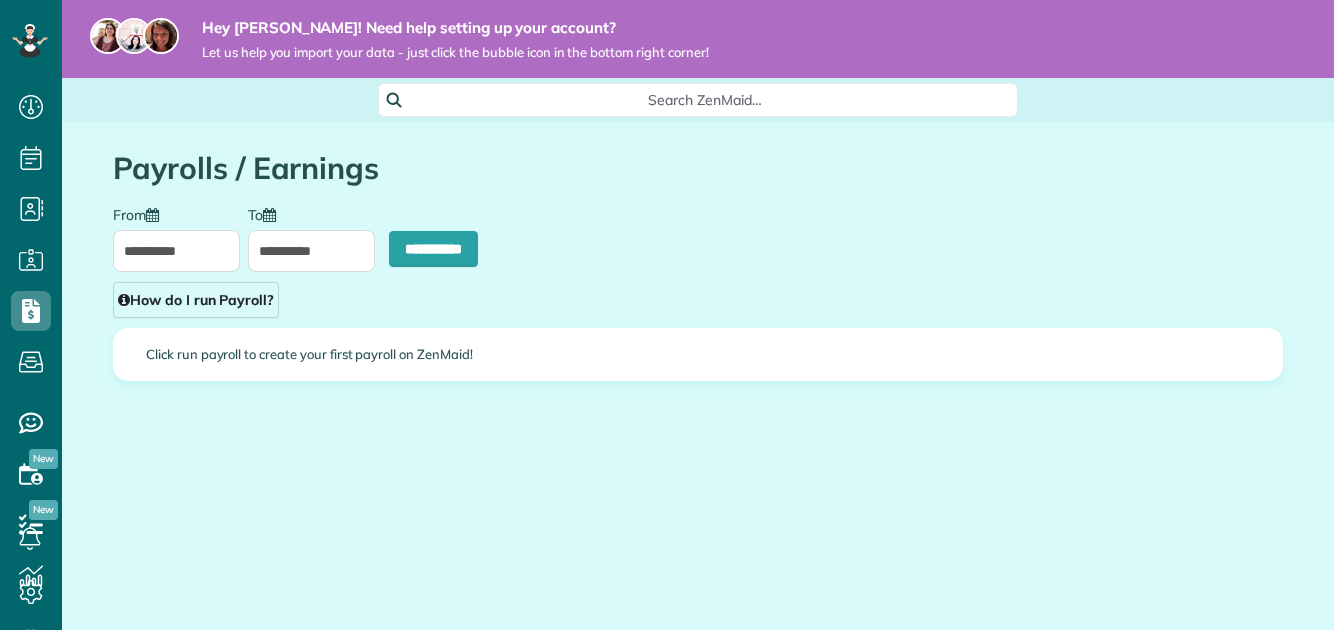 type on "**********" 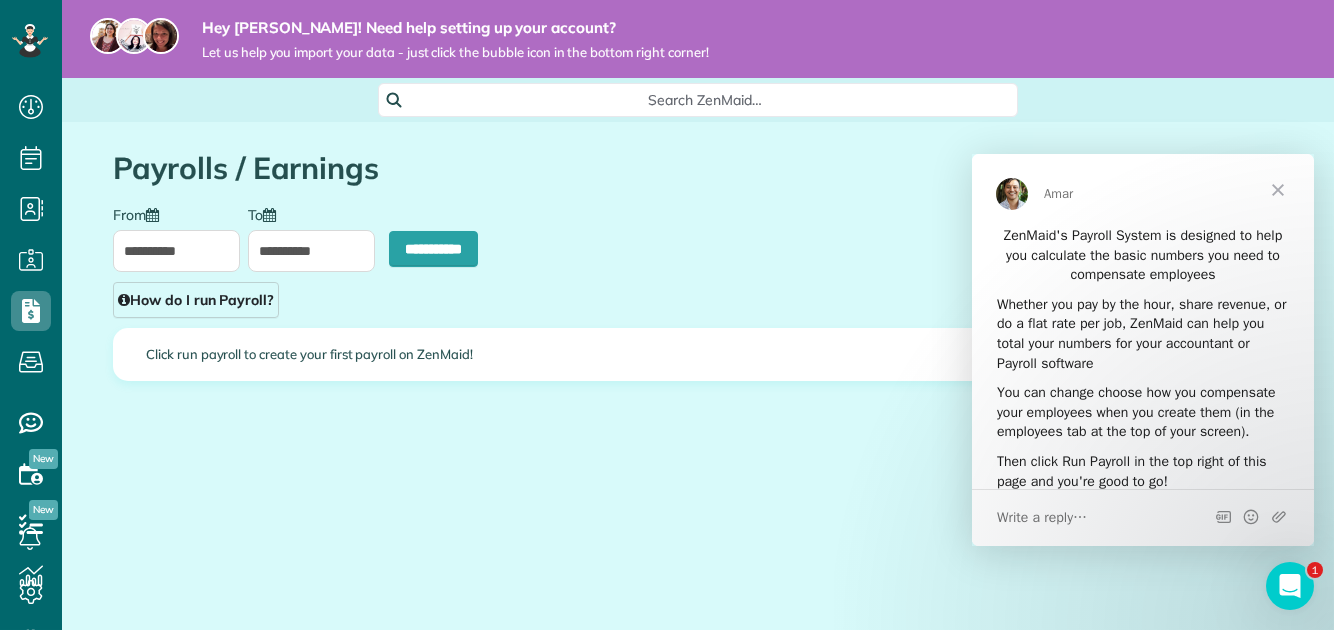 scroll, scrollTop: 0, scrollLeft: 0, axis: both 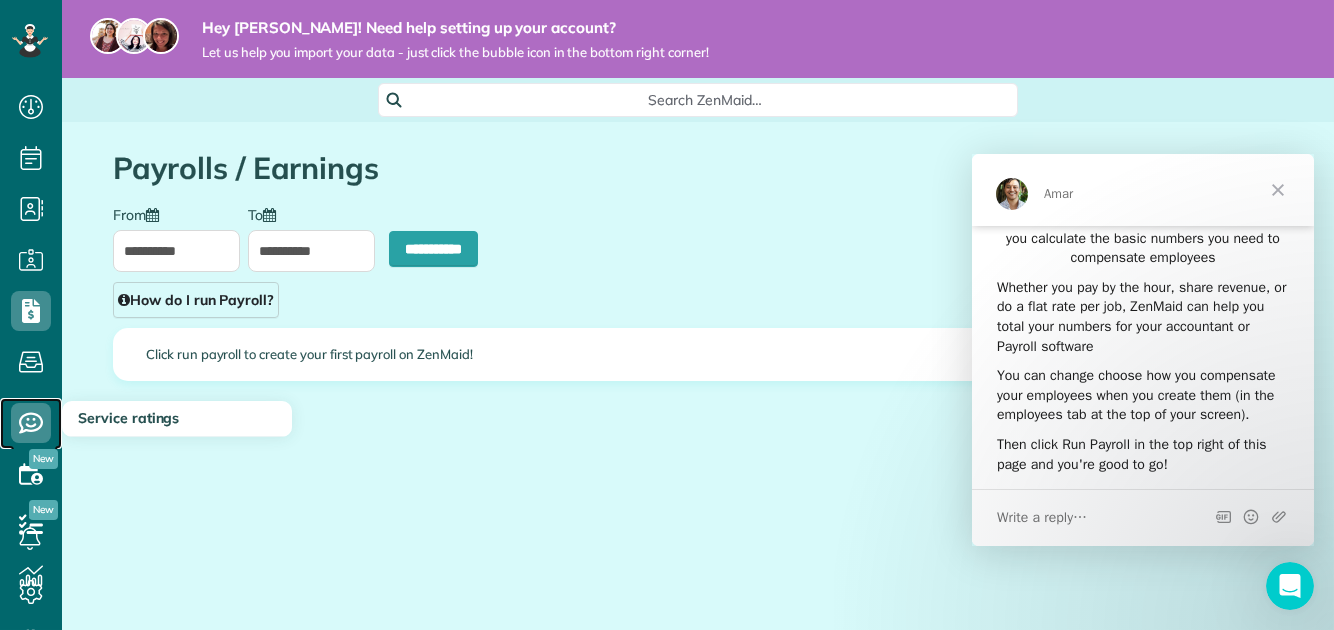 click 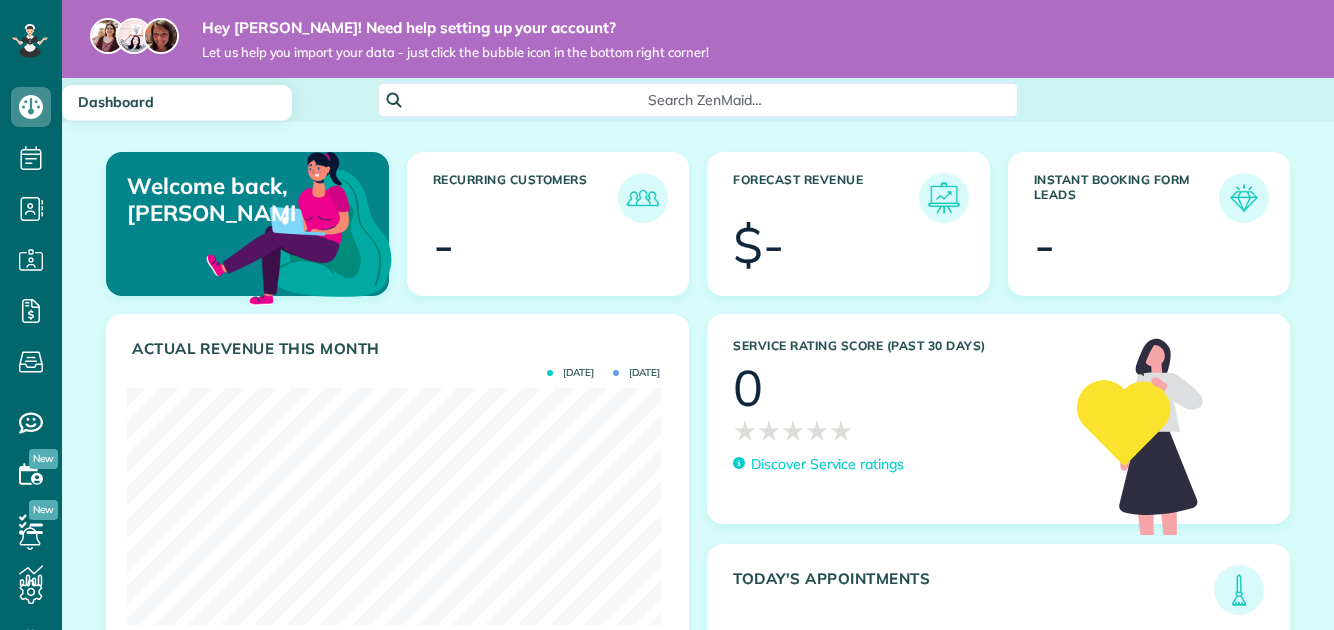 scroll, scrollTop: 0, scrollLeft: 0, axis: both 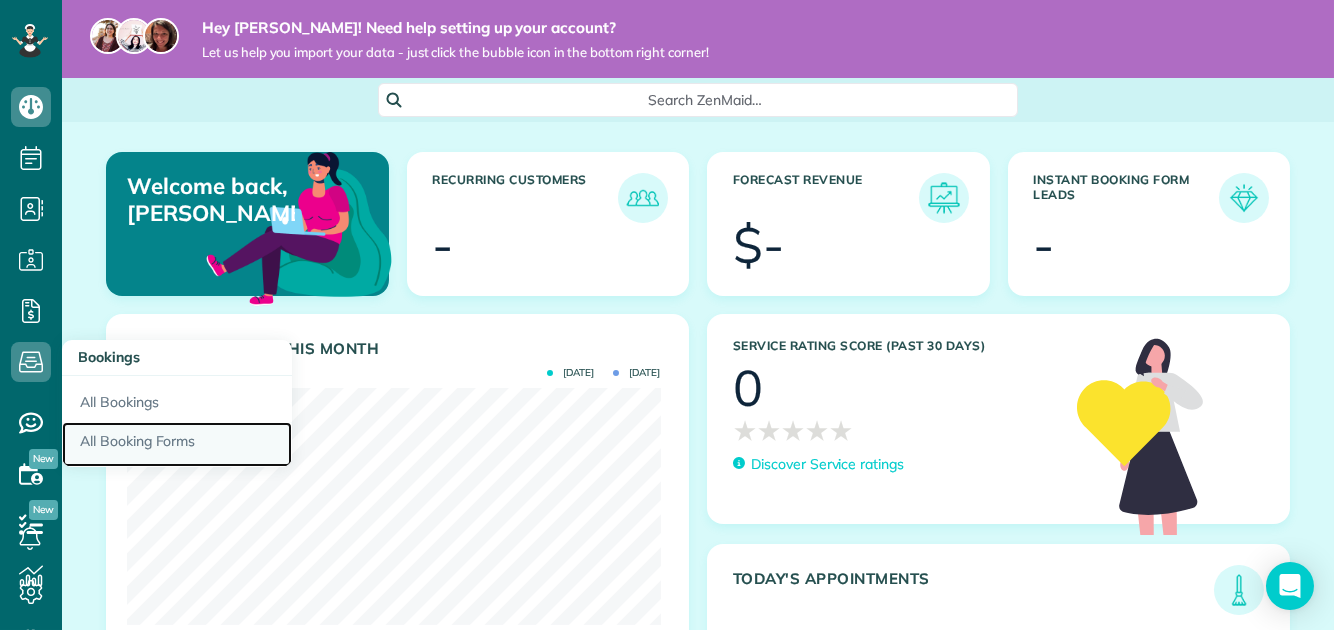 click on "All Booking Forms" at bounding box center [177, 445] 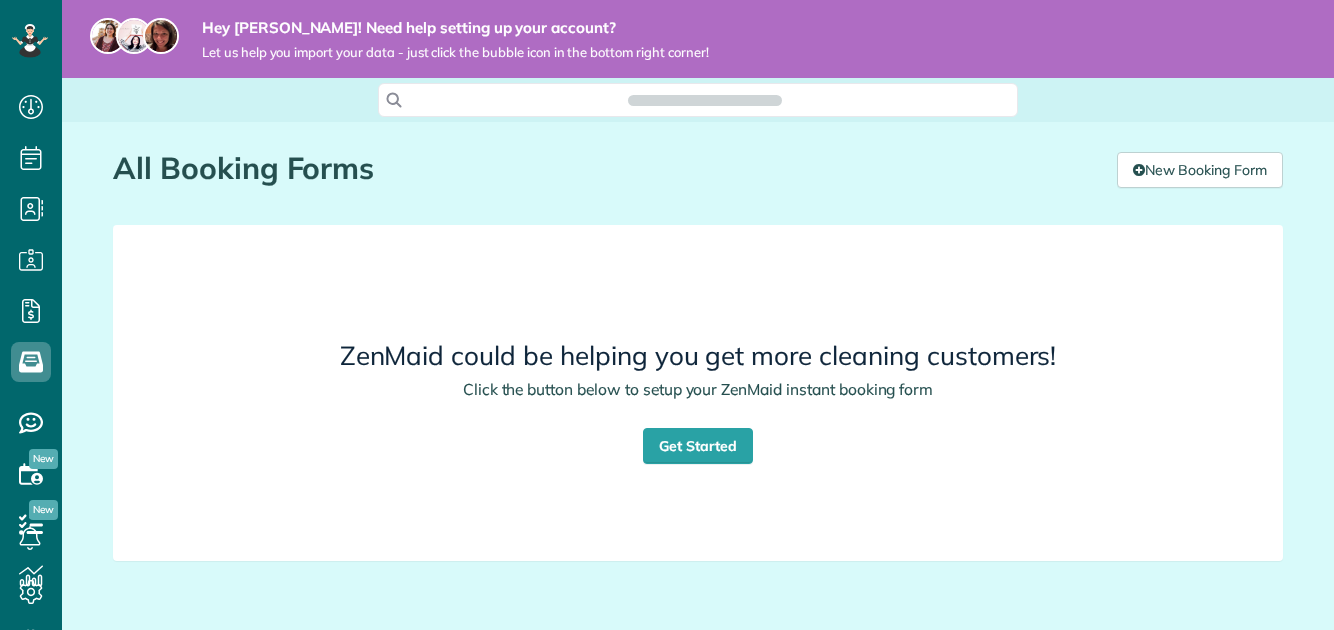 scroll, scrollTop: 0, scrollLeft: 0, axis: both 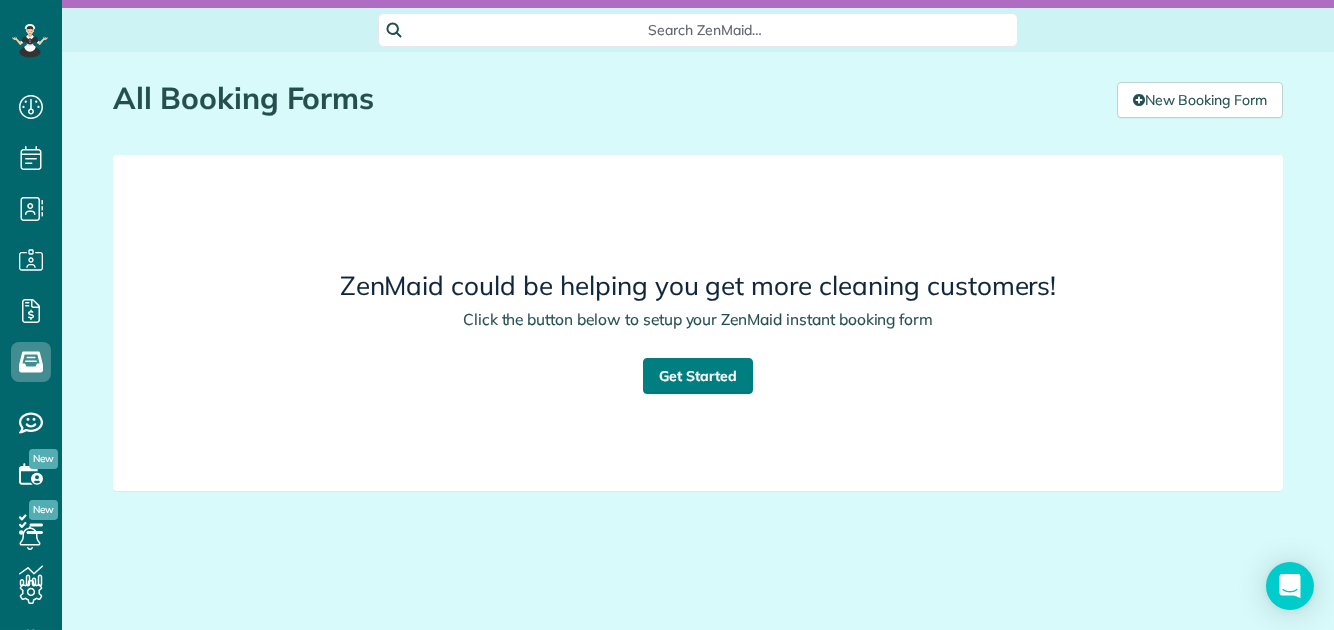 click on "Get Started" at bounding box center (698, 376) 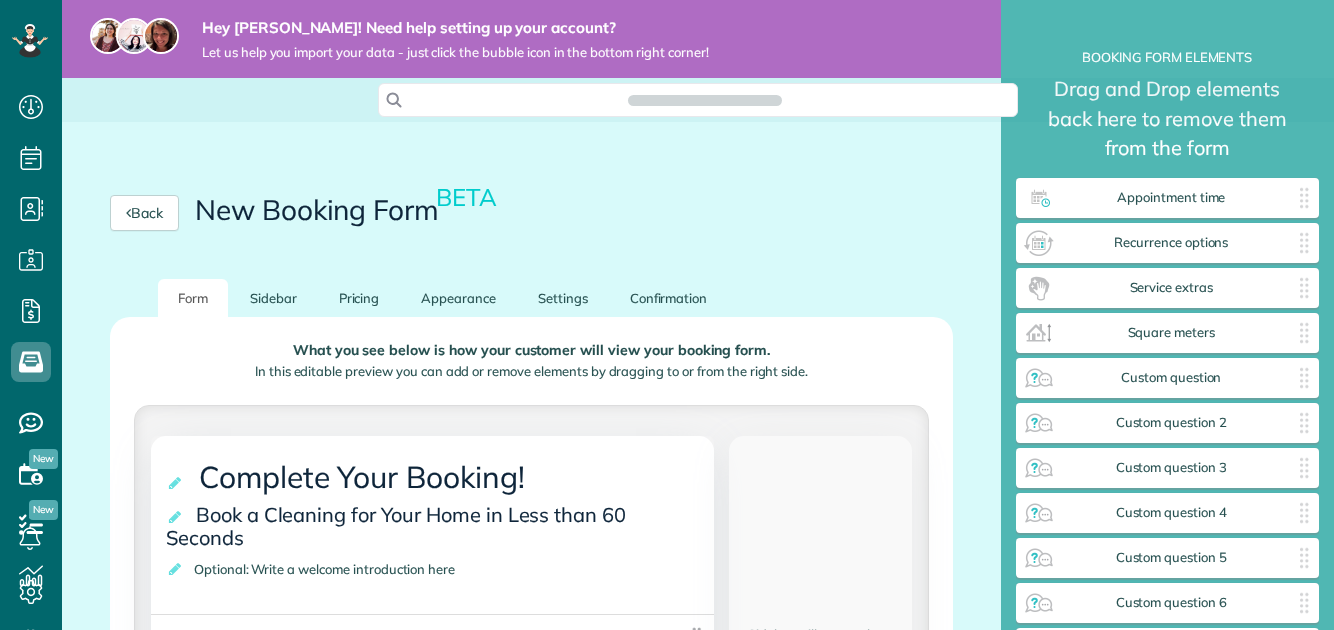 scroll, scrollTop: 0, scrollLeft: 0, axis: both 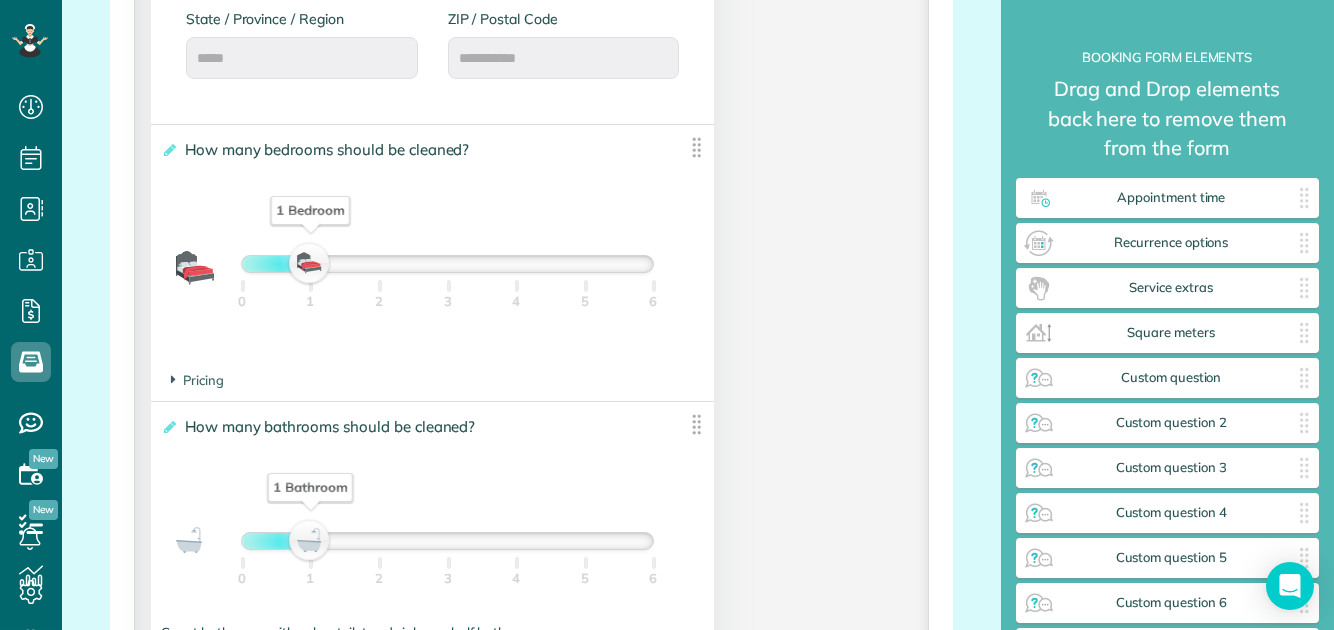 drag, startPoint x: 302, startPoint y: 264, endPoint x: 313, endPoint y: 269, distance: 12.083046 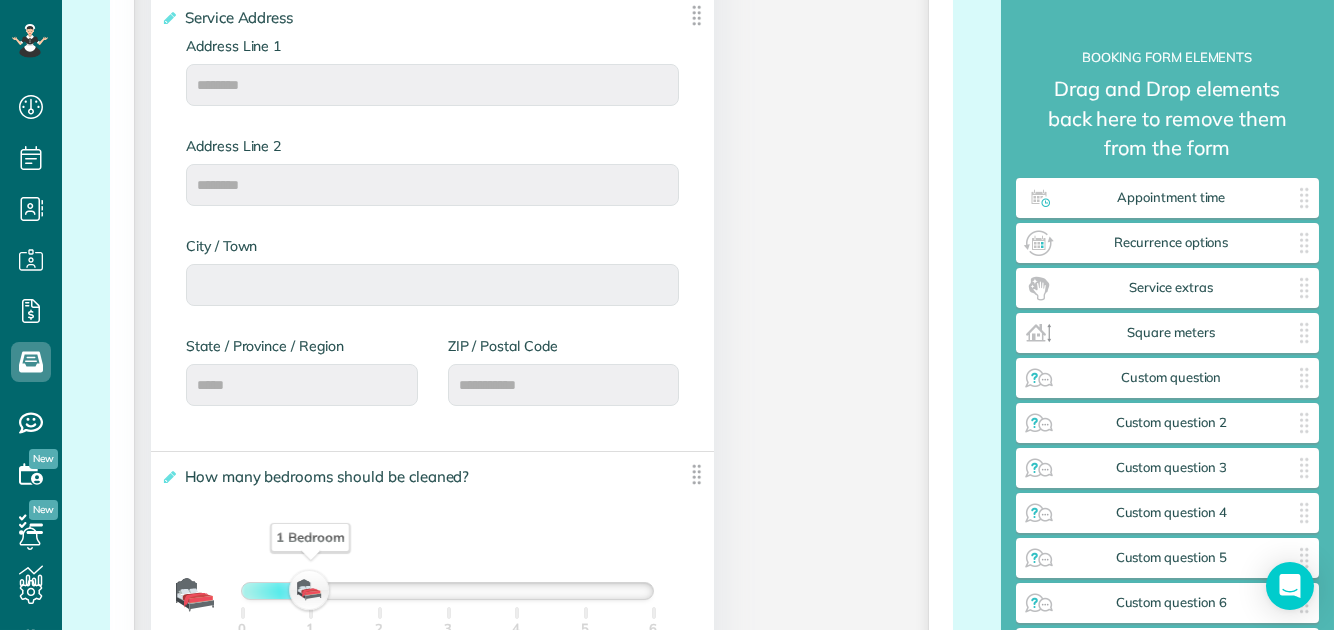 scroll, scrollTop: 1087, scrollLeft: 0, axis: vertical 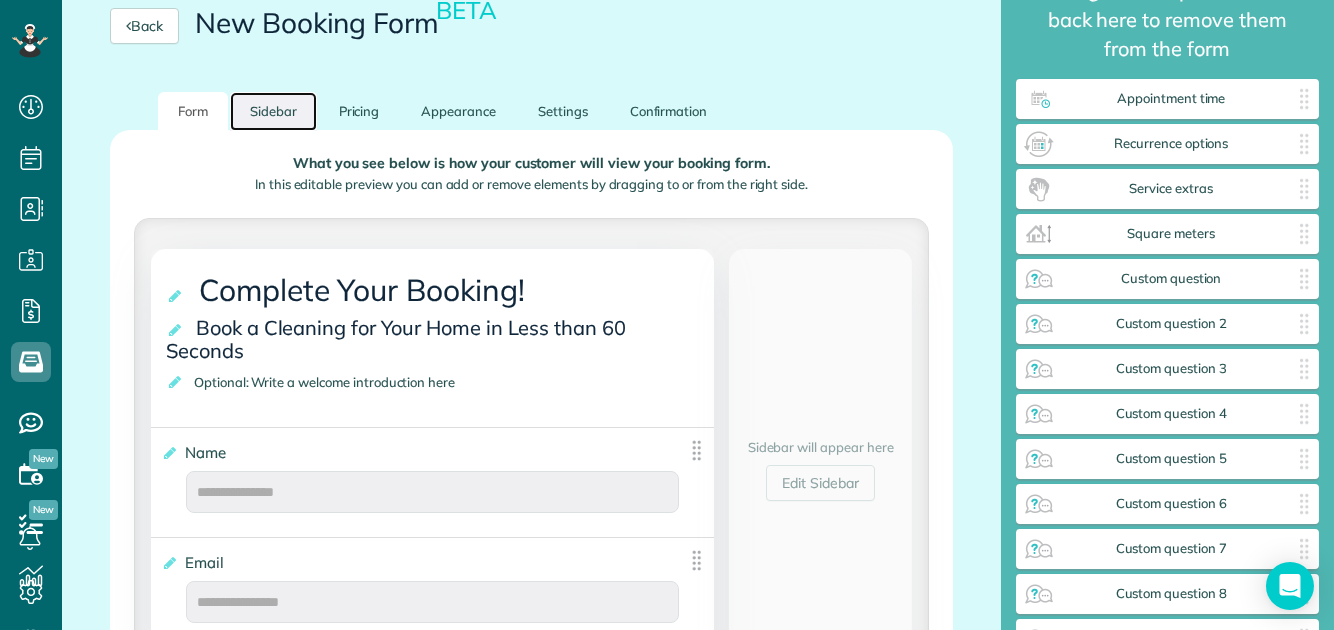 click on "Sidebar" at bounding box center (273, 111) 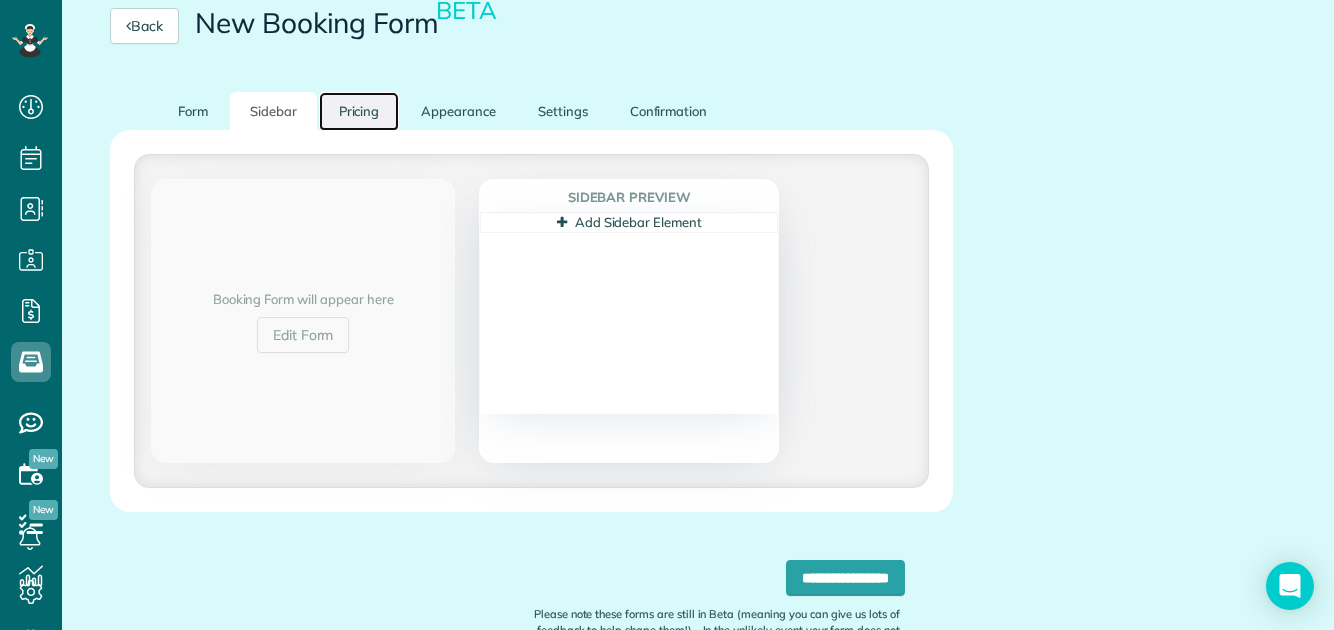 click on "Pricing" at bounding box center [359, 111] 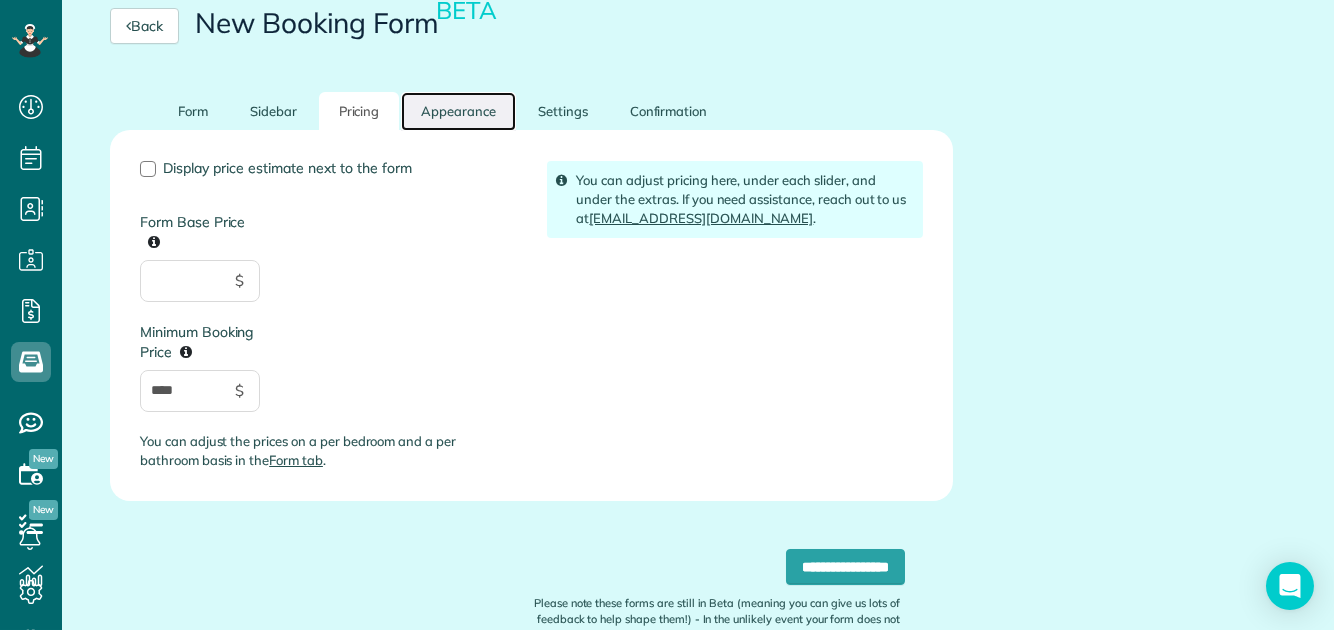 click on "Appearance" at bounding box center [458, 111] 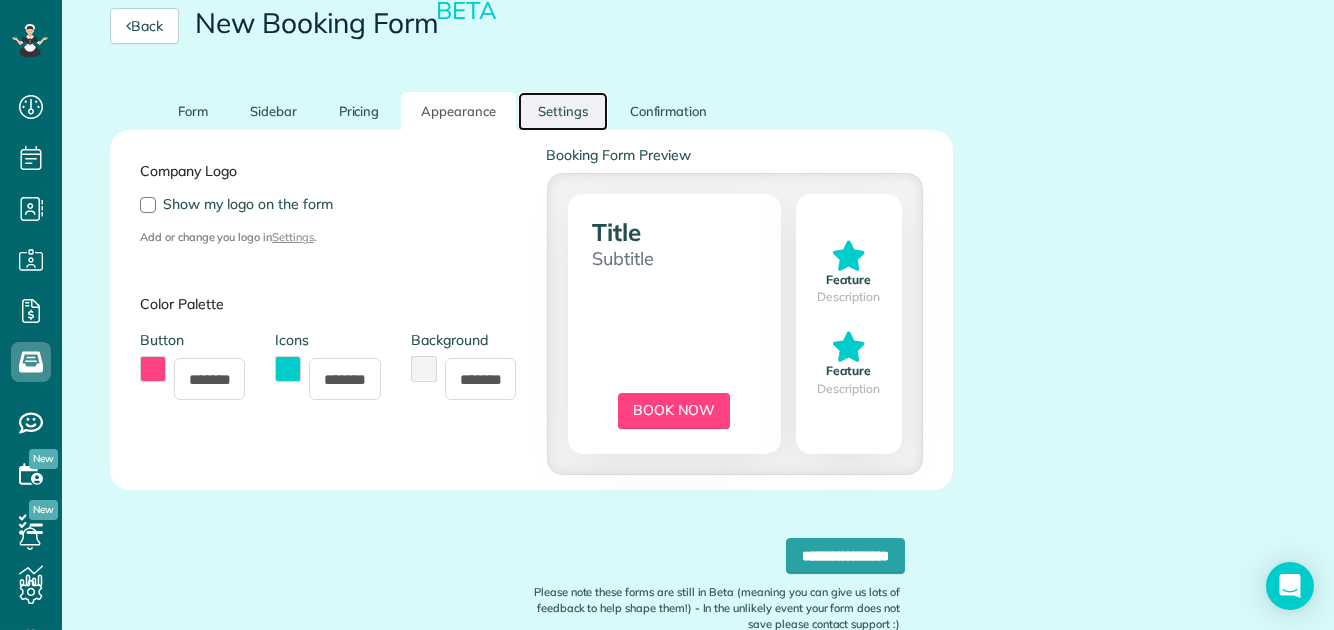 click on "Settings" at bounding box center (563, 111) 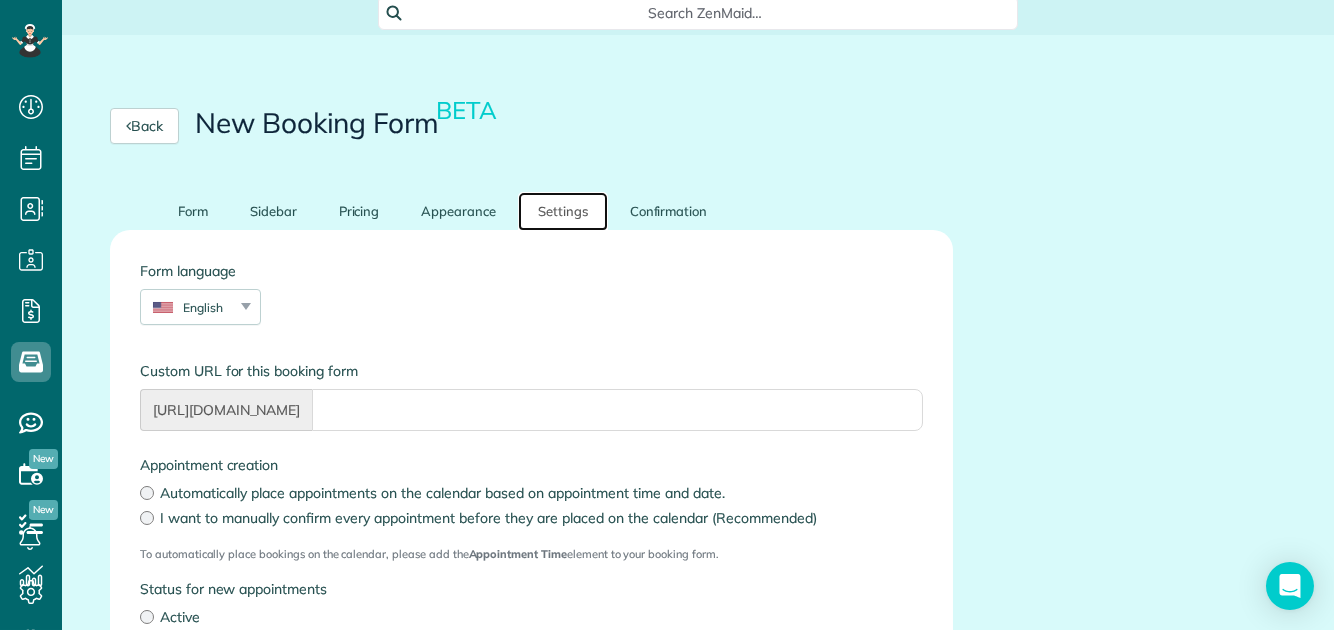 scroll, scrollTop: 187, scrollLeft: 0, axis: vertical 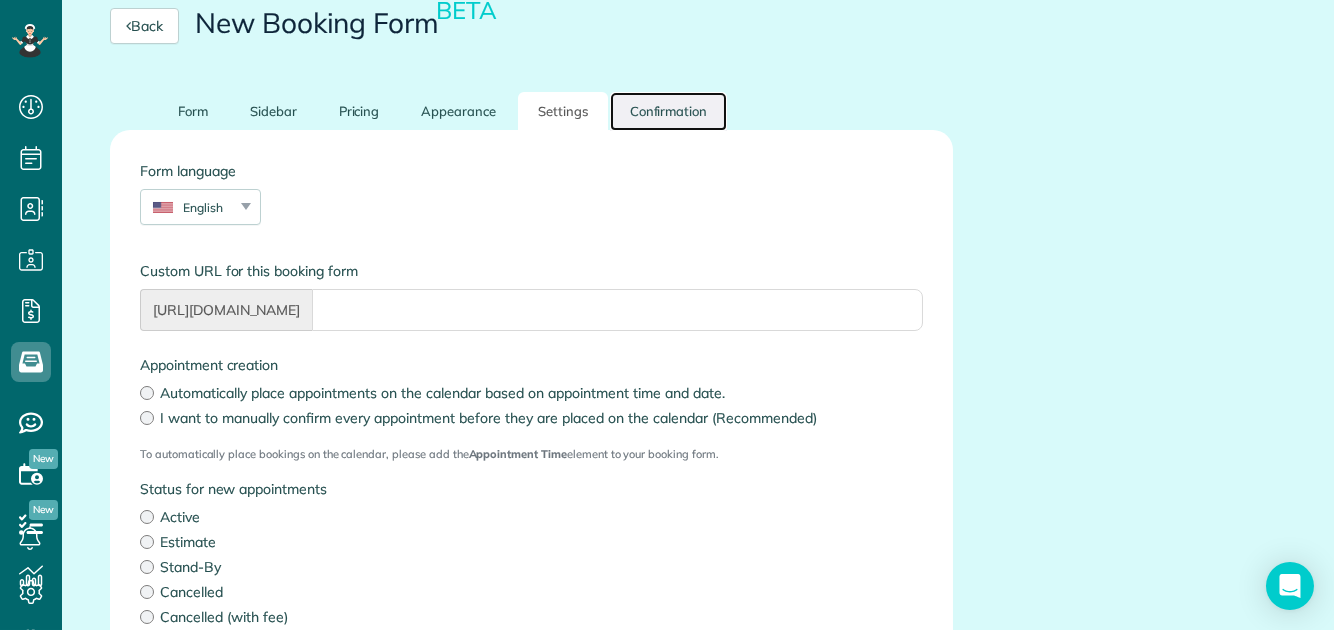 click on "Confirmation" at bounding box center [669, 111] 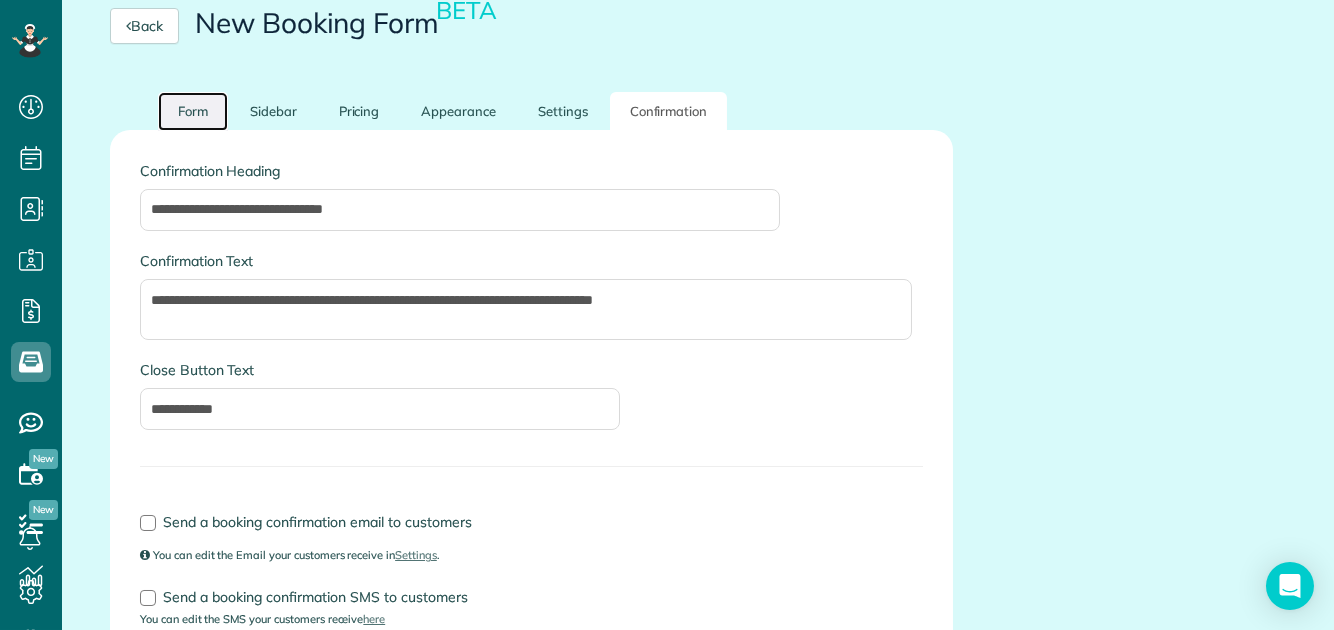 click on "Form" at bounding box center (193, 111) 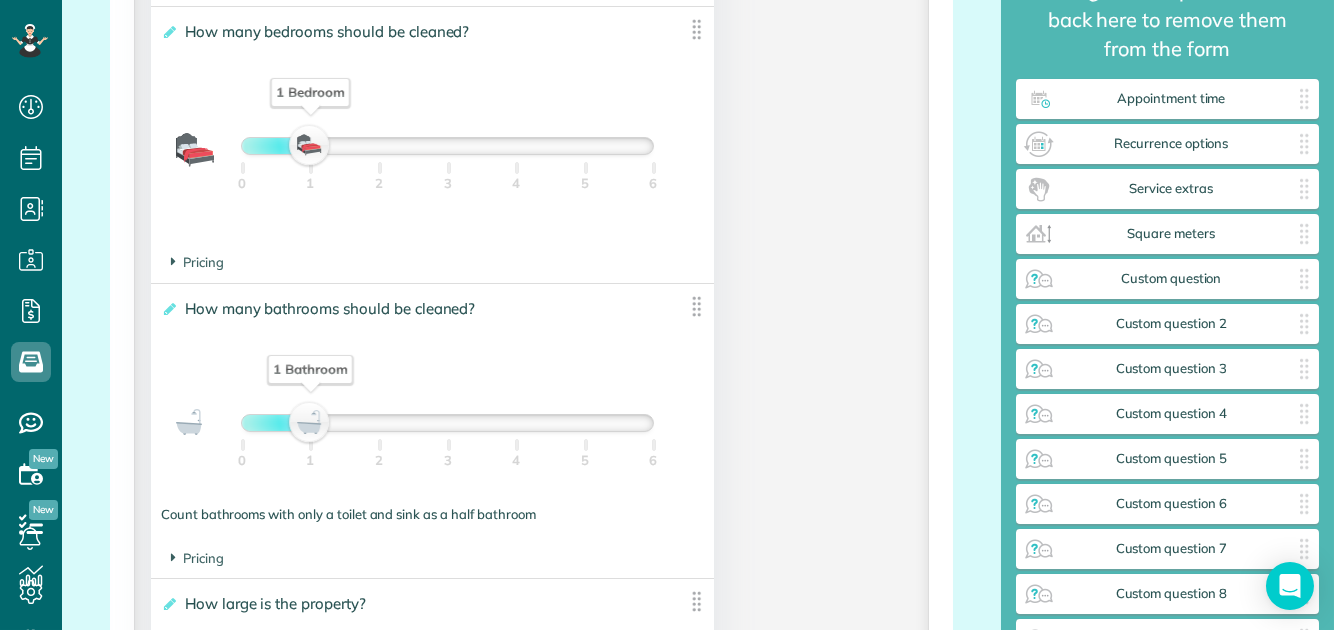 scroll, scrollTop: 1487, scrollLeft: 0, axis: vertical 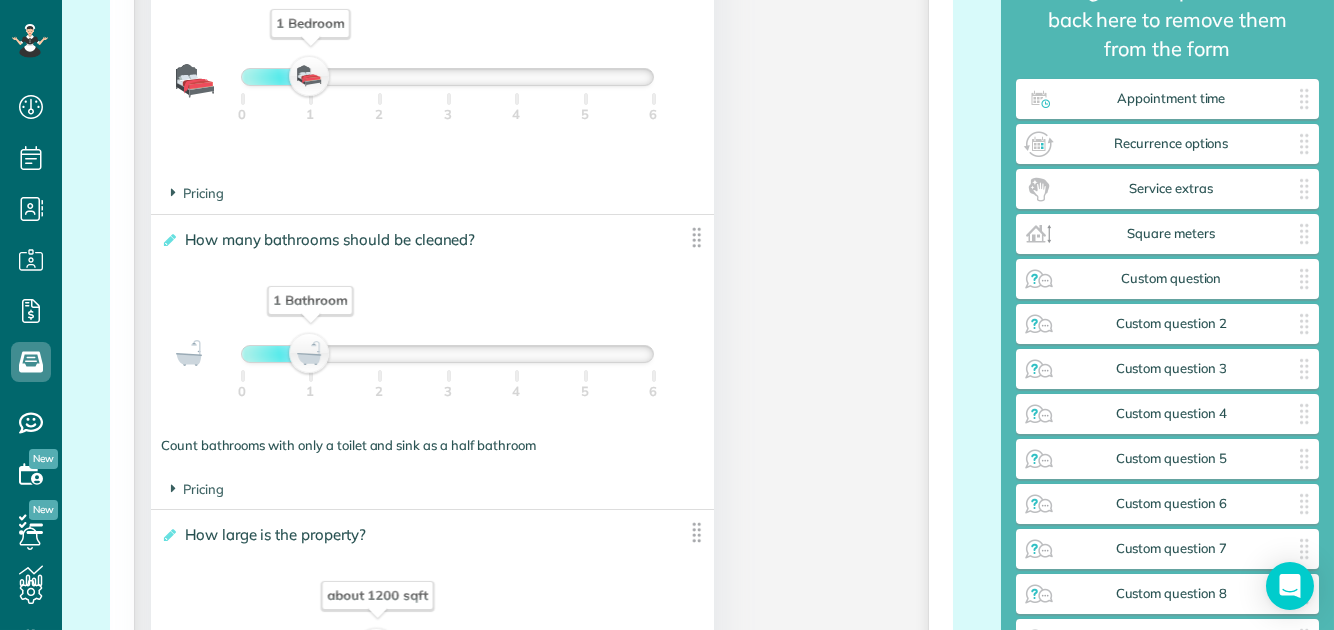 click on "1 Bathroom 0 1 2 3 4 5 6" at bounding box center [432, 359] 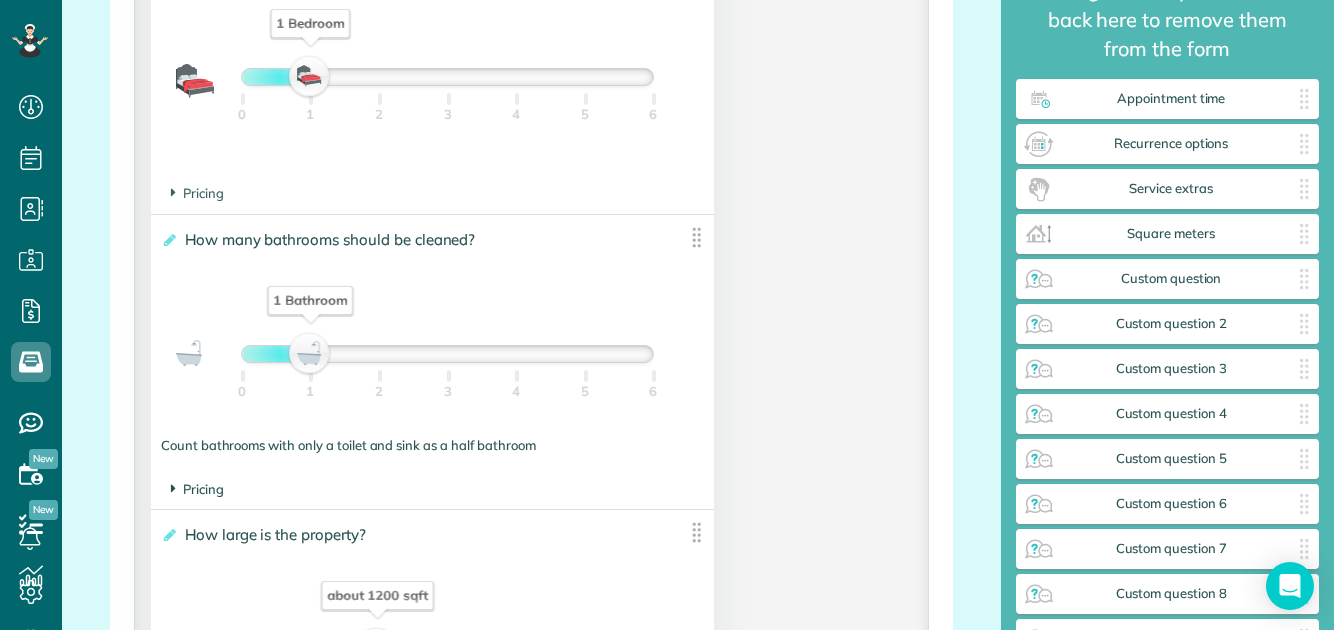 click on "Pricing" at bounding box center (197, 489) 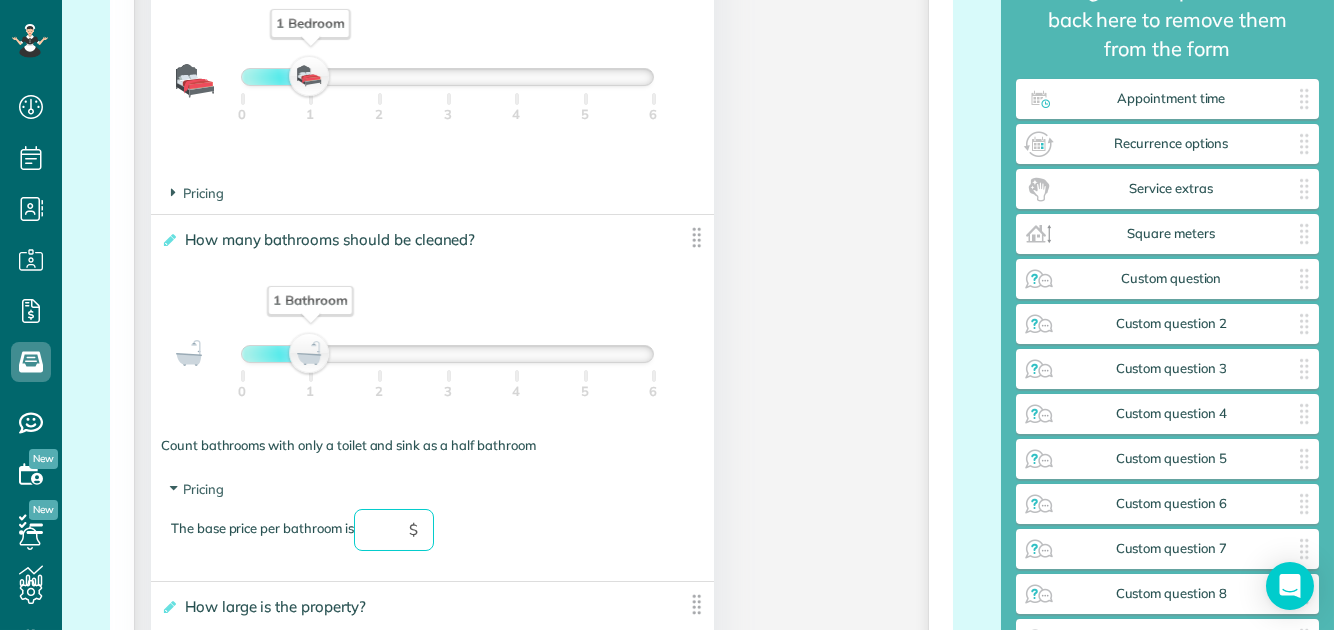 click at bounding box center [394, 530] 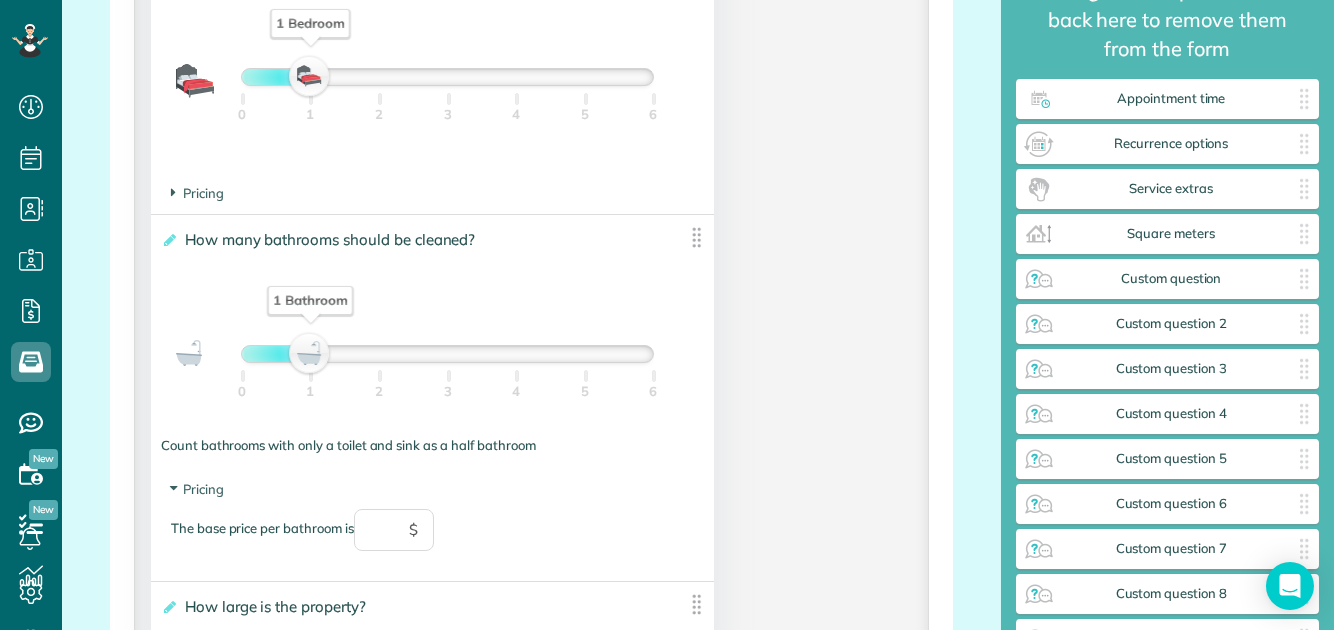 click on "**********" at bounding box center (531, -37) 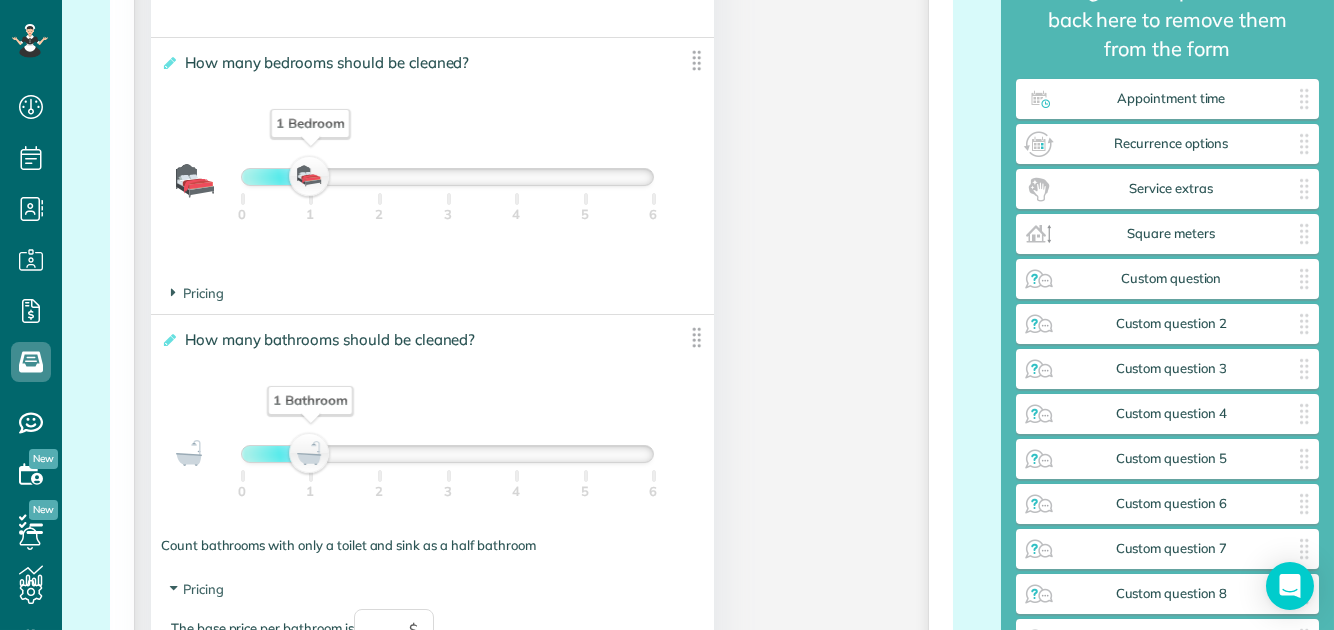 scroll, scrollTop: 1487, scrollLeft: 0, axis: vertical 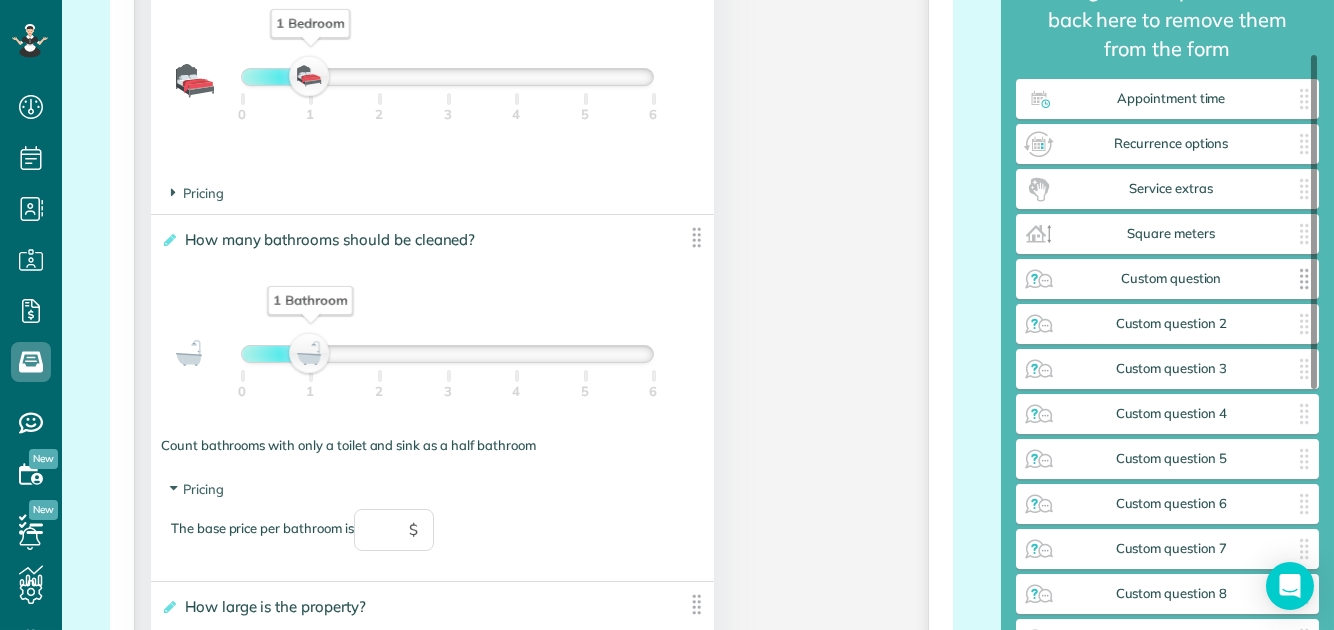 click on "Custom question" at bounding box center (1172, 279) 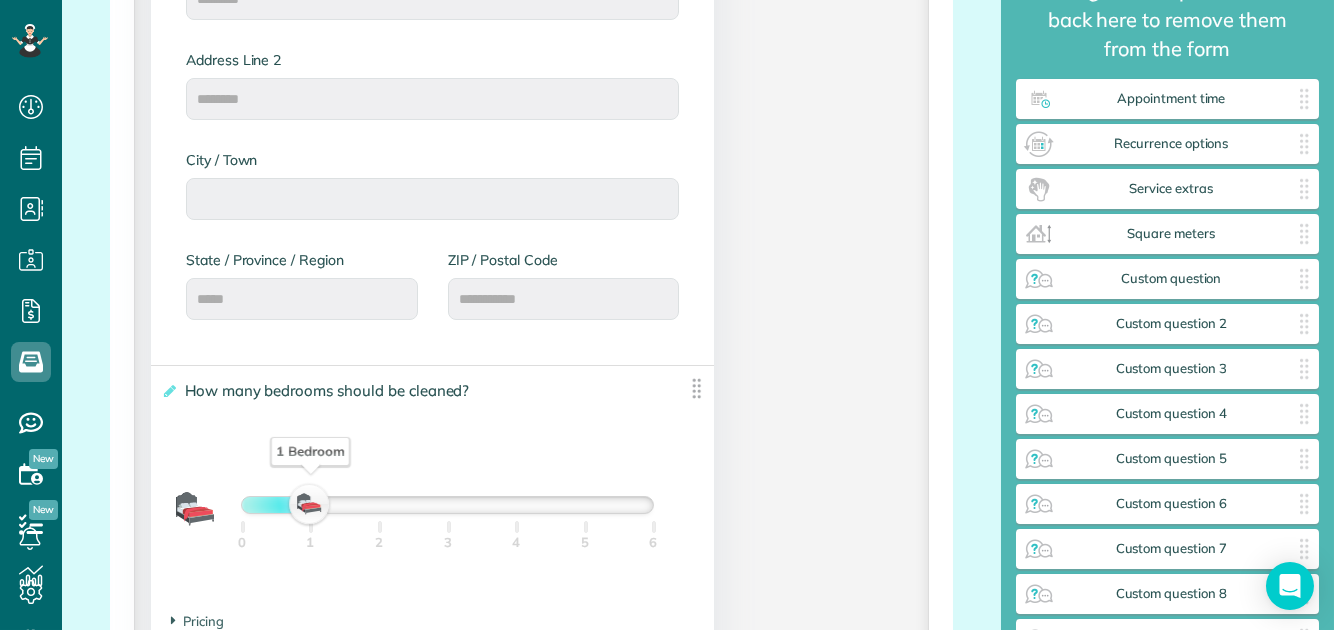 scroll, scrollTop: 1087, scrollLeft: 0, axis: vertical 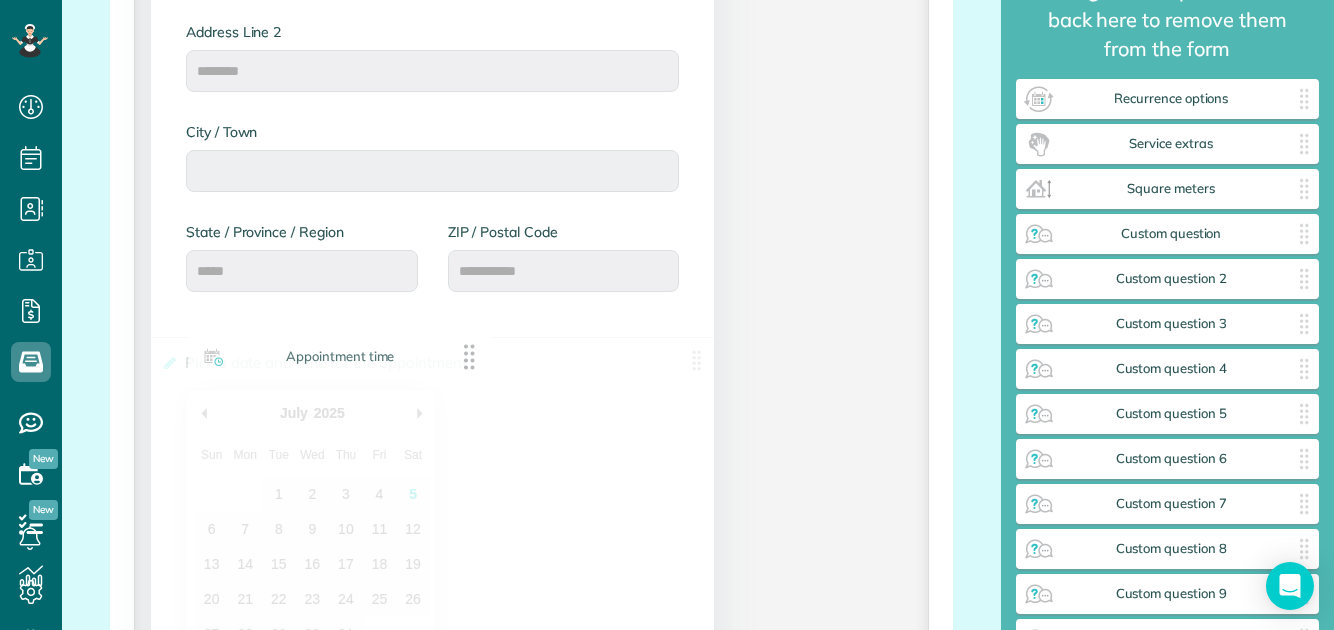 drag, startPoint x: 1184, startPoint y: 103, endPoint x: 354, endPoint y: 362, distance: 869.4717 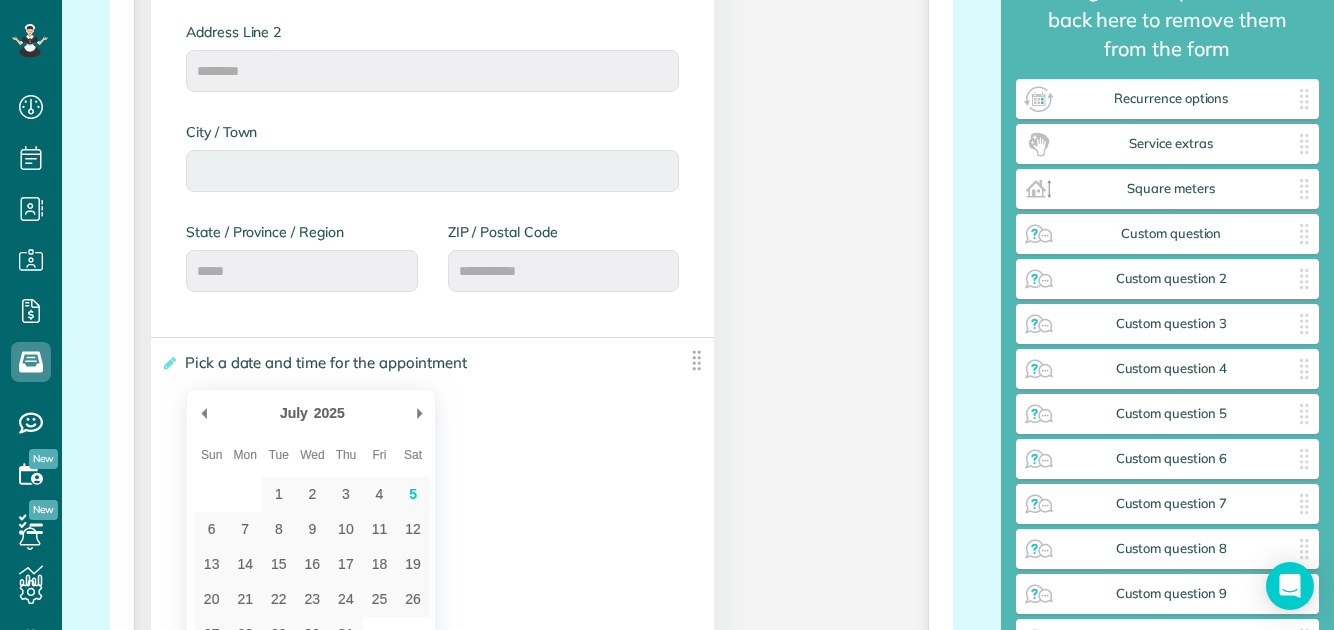 click on "**********" at bounding box center [531, 640] 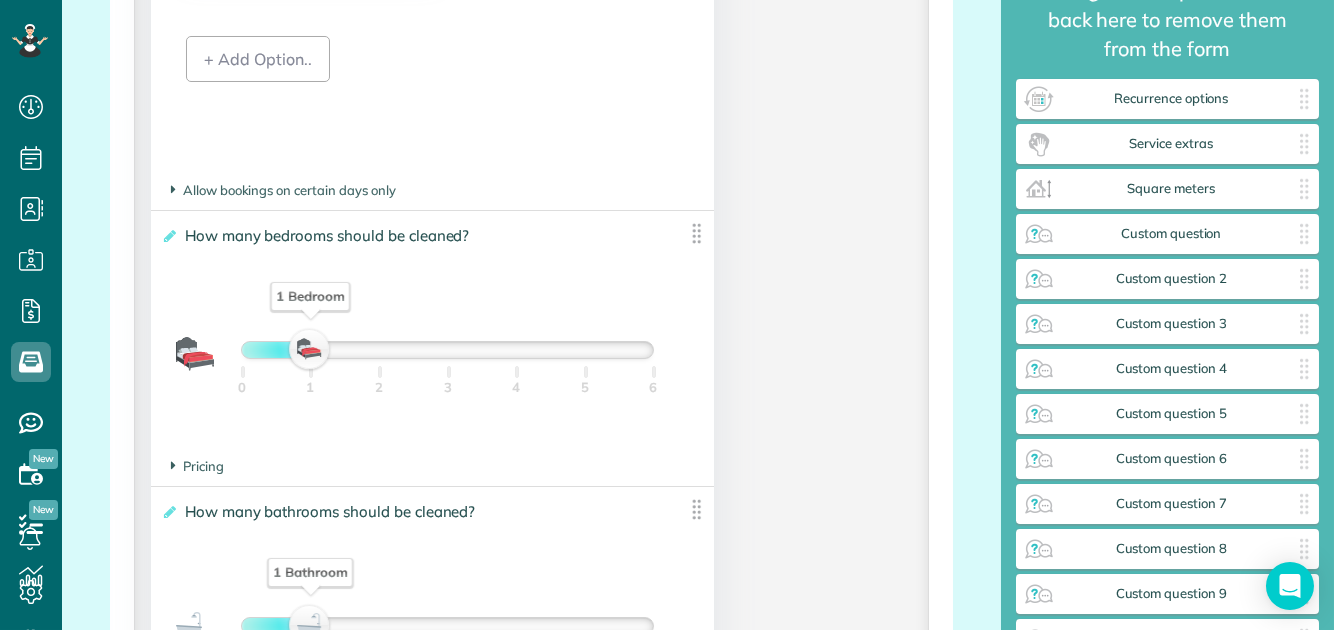scroll, scrollTop: 1787, scrollLeft: 0, axis: vertical 